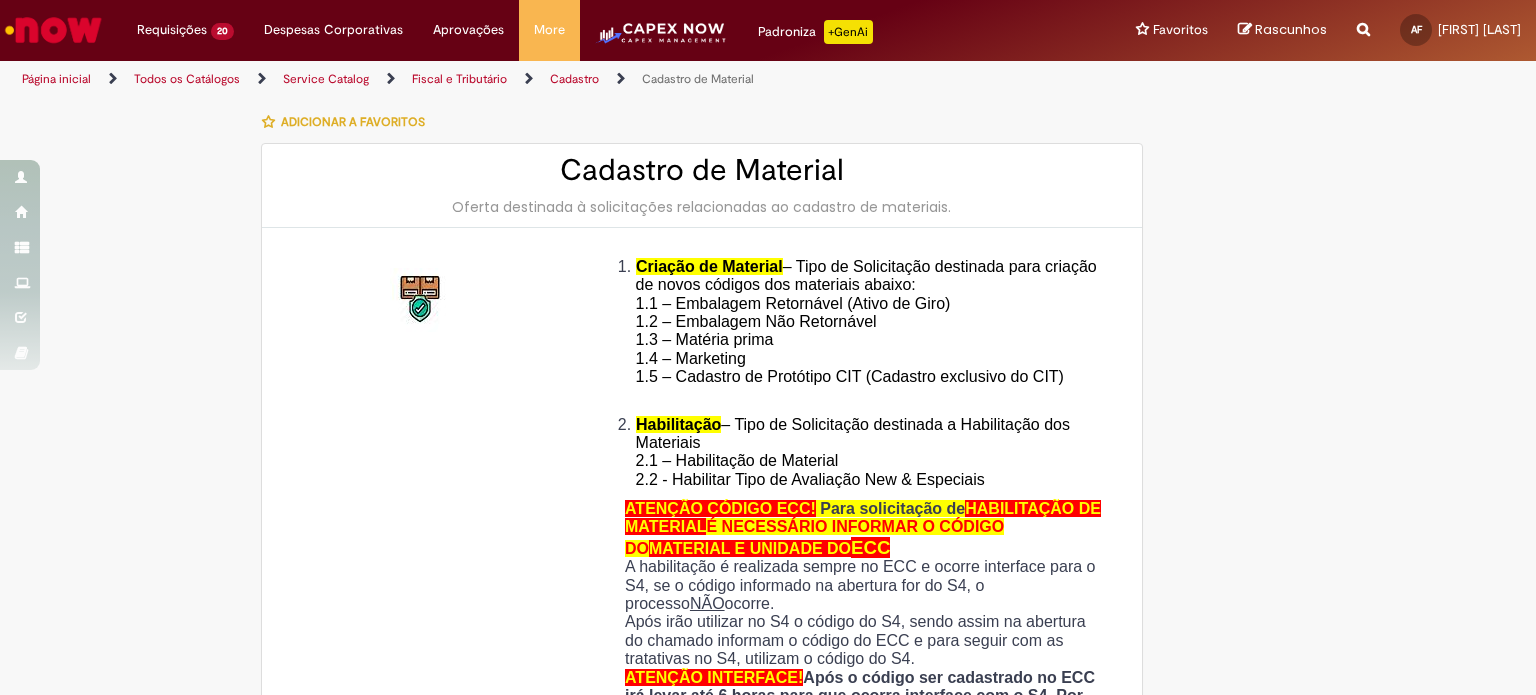 scroll, scrollTop: 0, scrollLeft: 0, axis: both 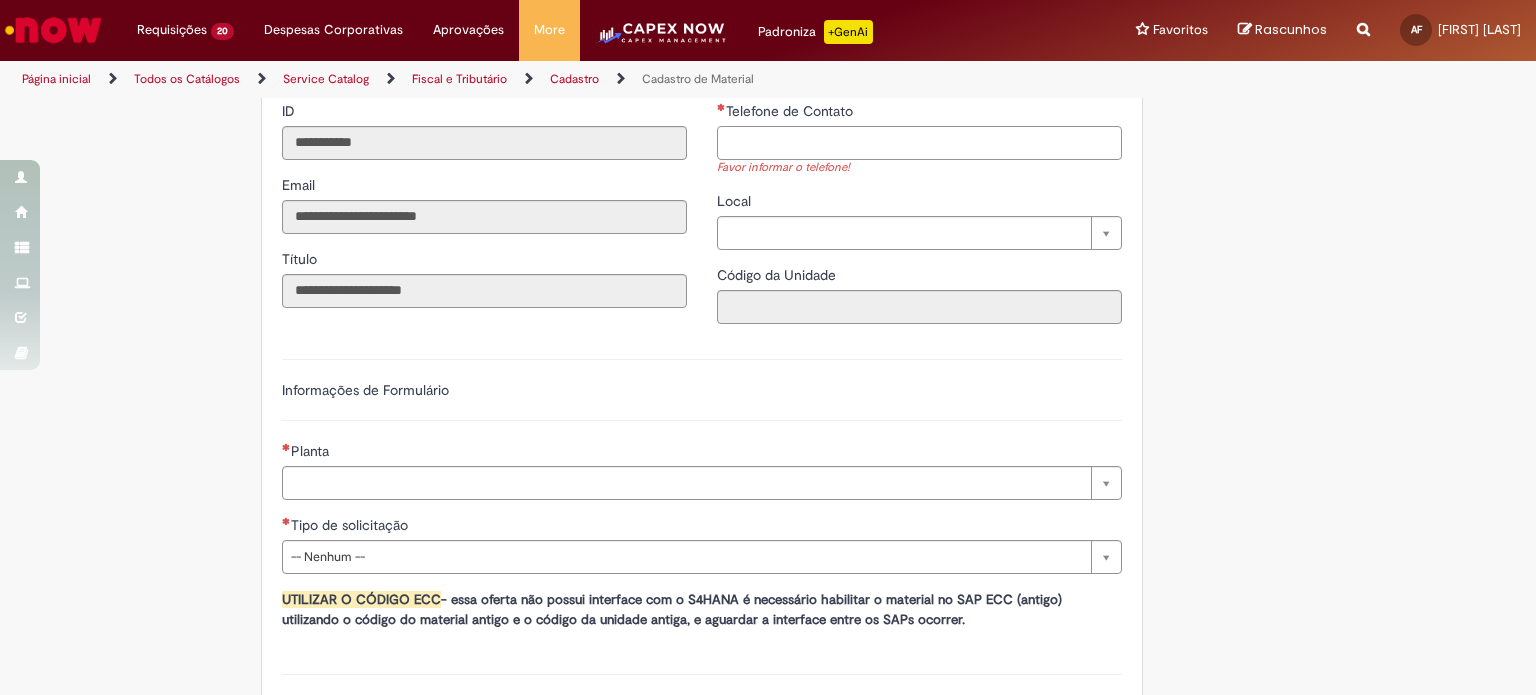 click on "Telefone de Contato" at bounding box center (919, 143) 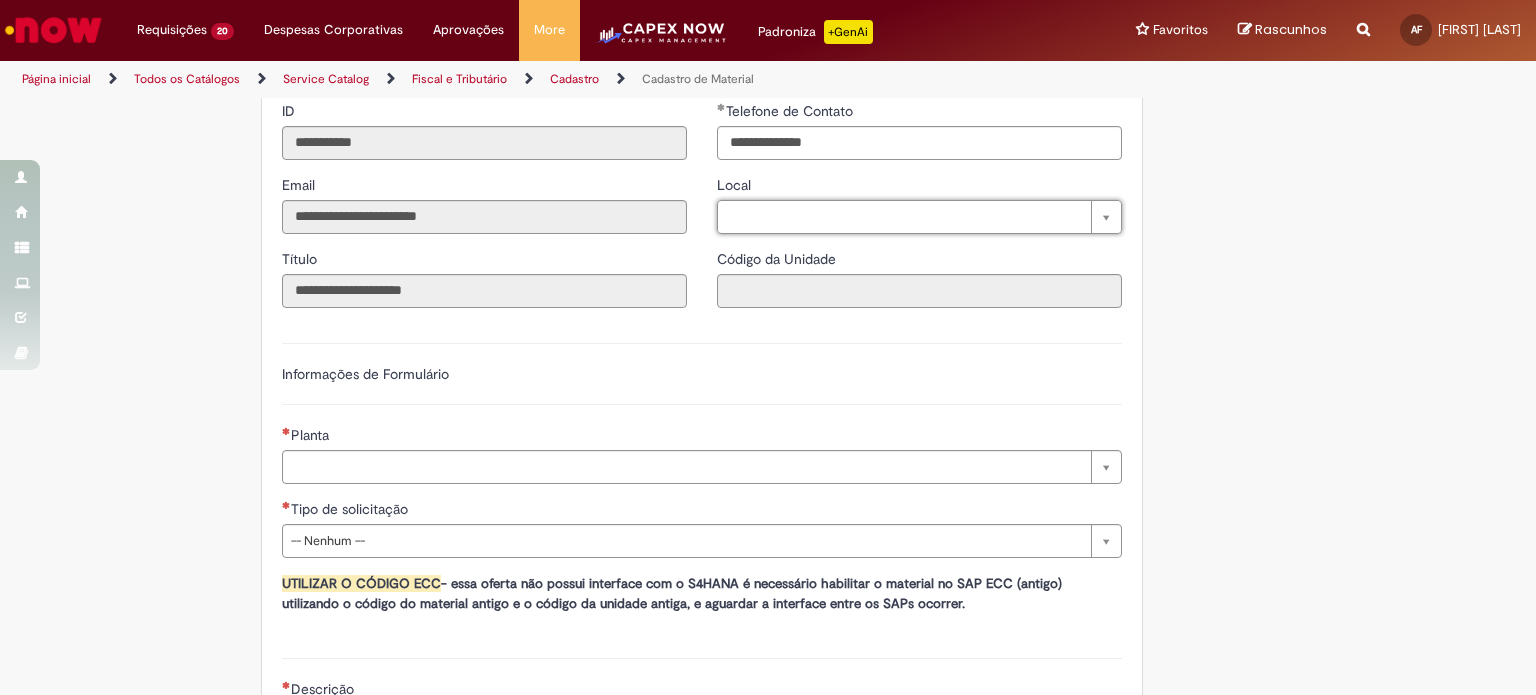 type on "**********" 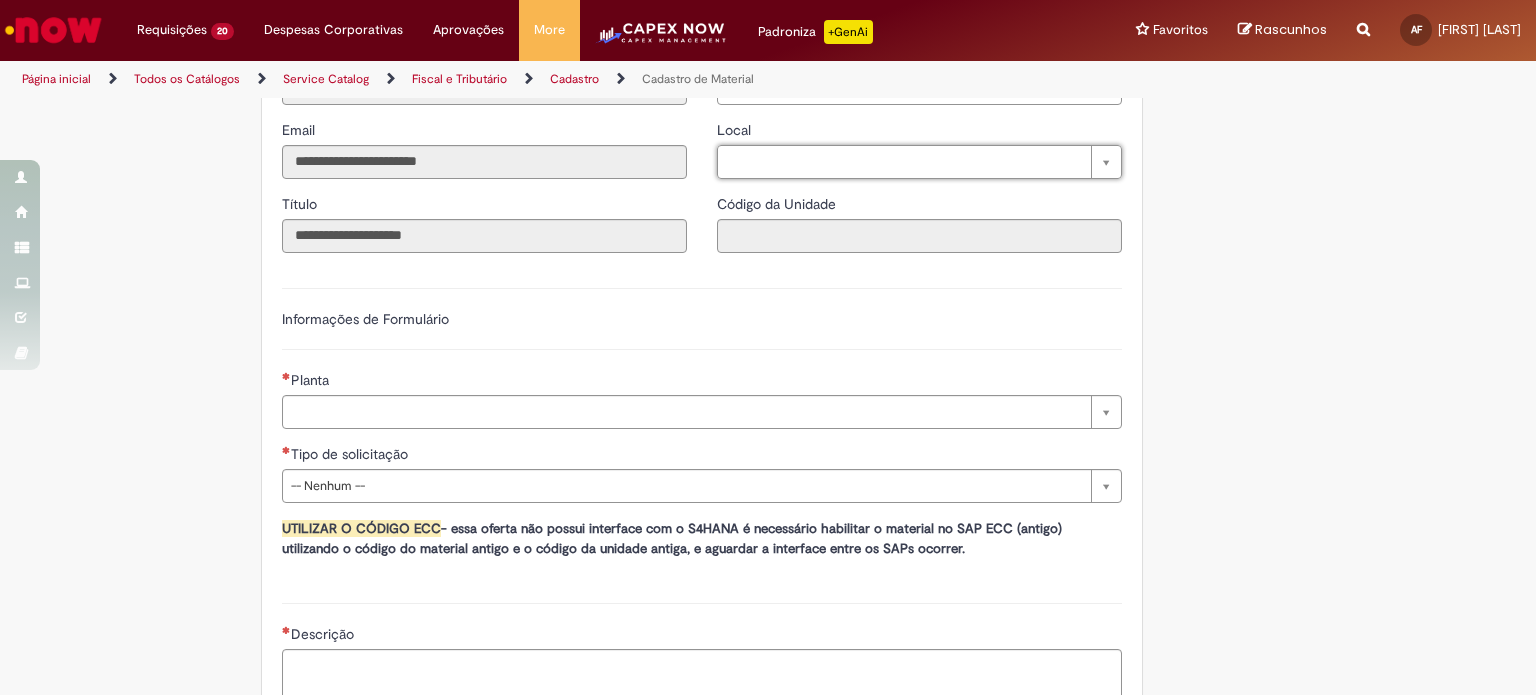scroll, scrollTop: 1000, scrollLeft: 0, axis: vertical 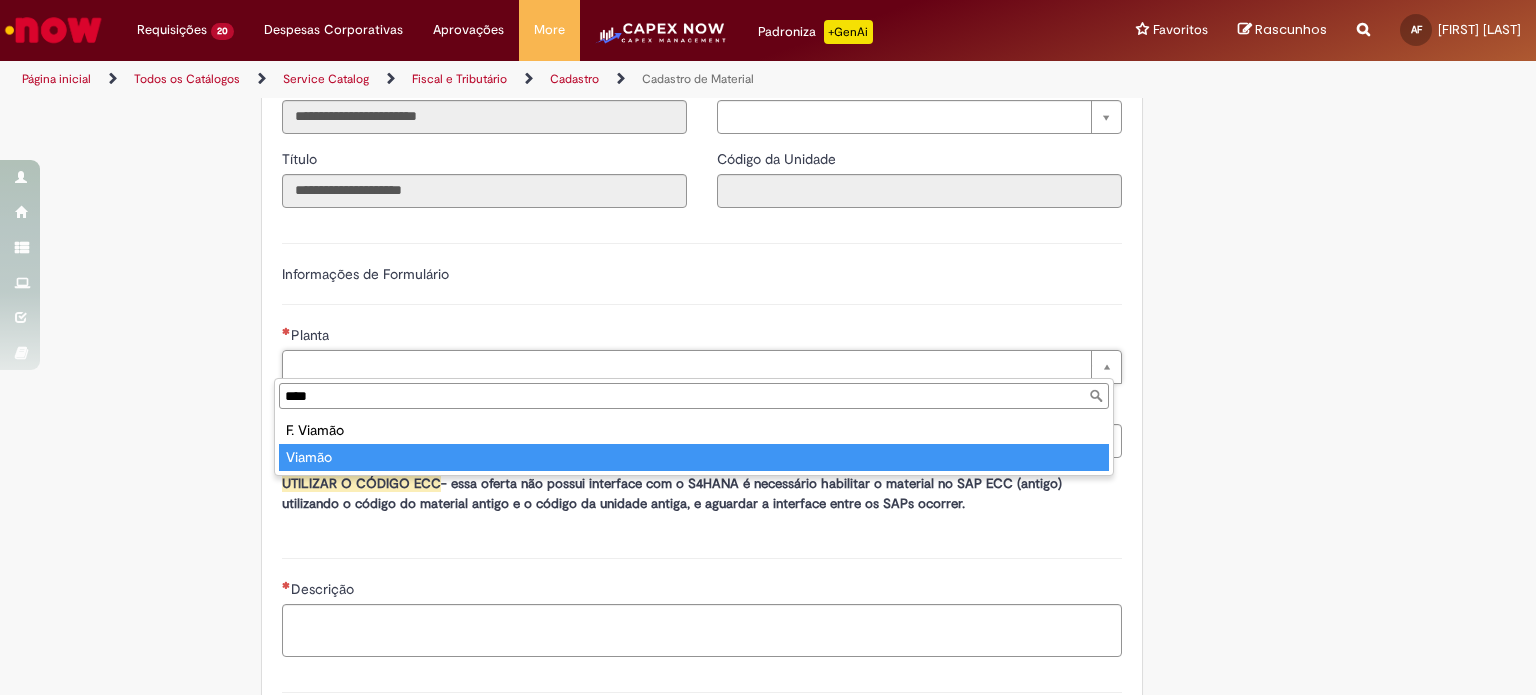 type on "****" 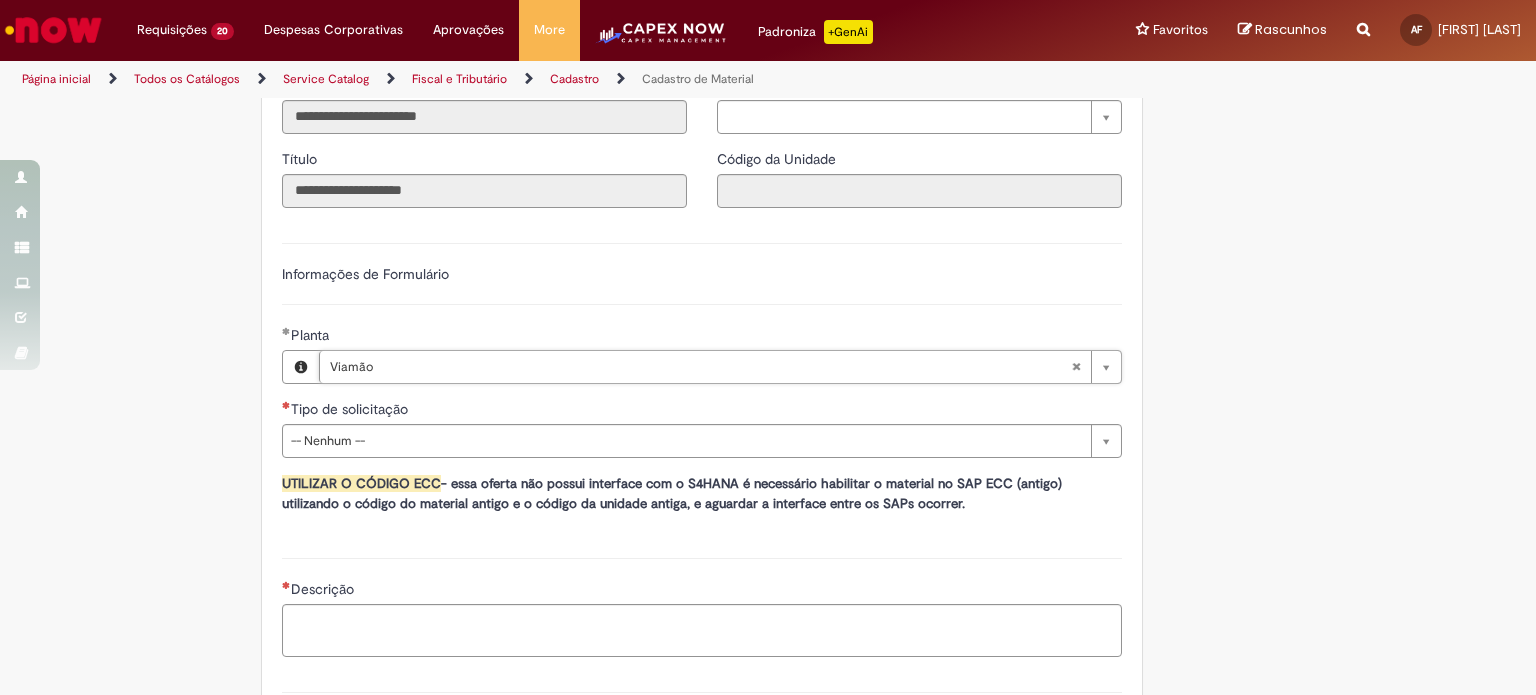 scroll, scrollTop: 1200, scrollLeft: 0, axis: vertical 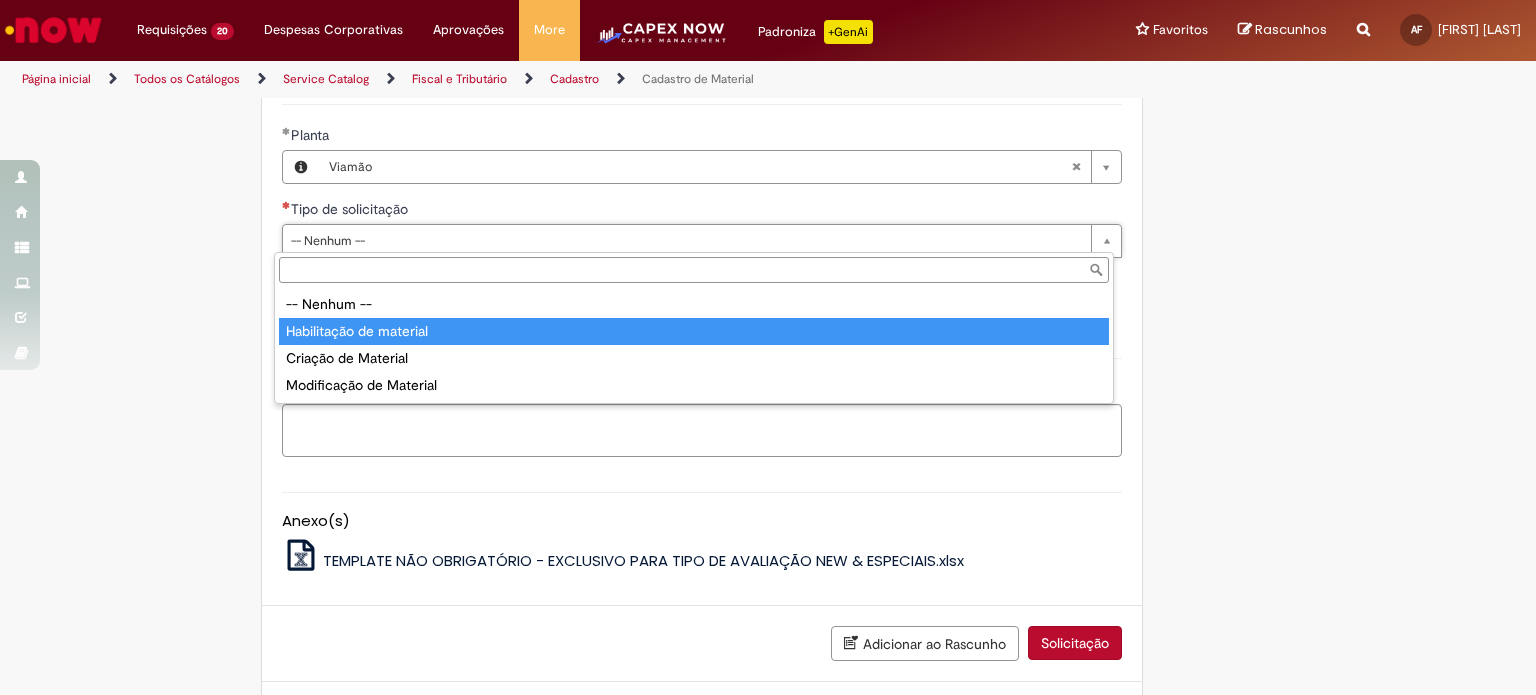 type on "**********" 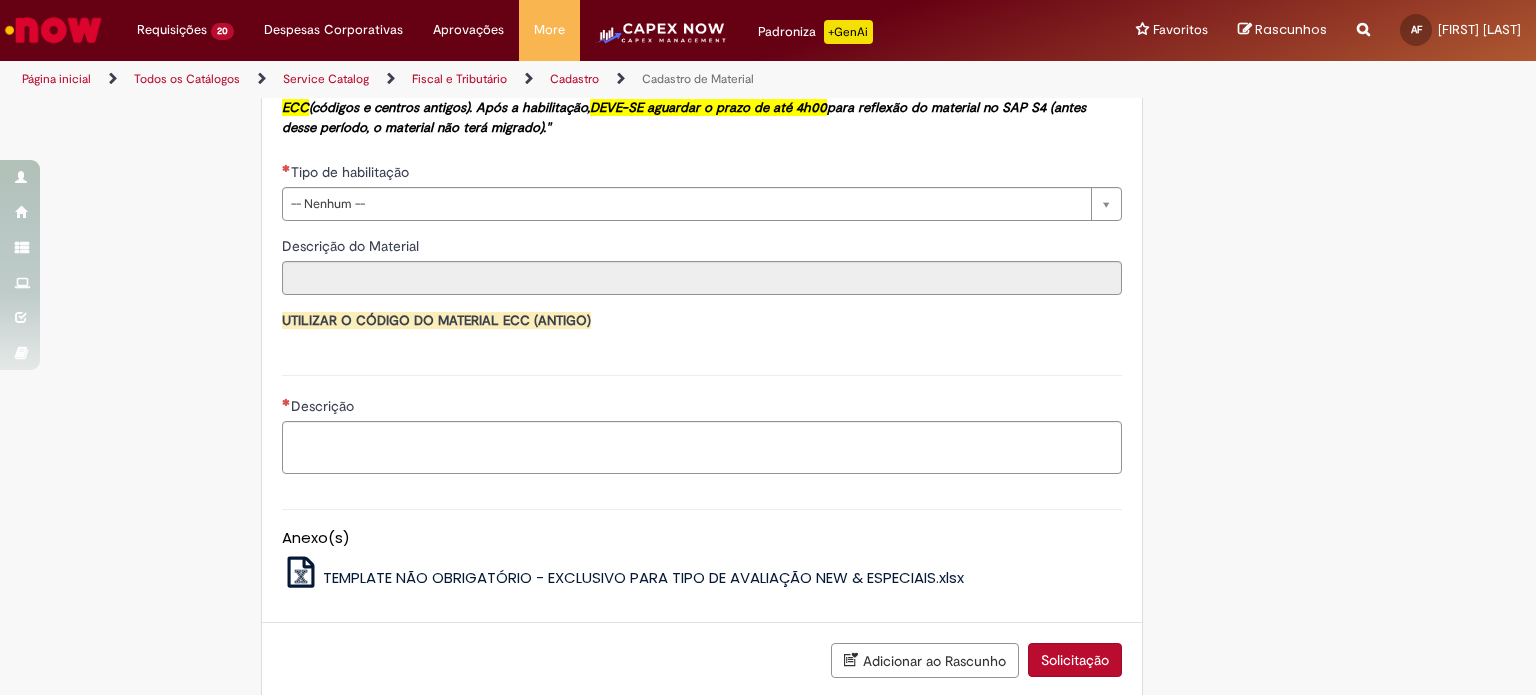 scroll, scrollTop: 1400, scrollLeft: 0, axis: vertical 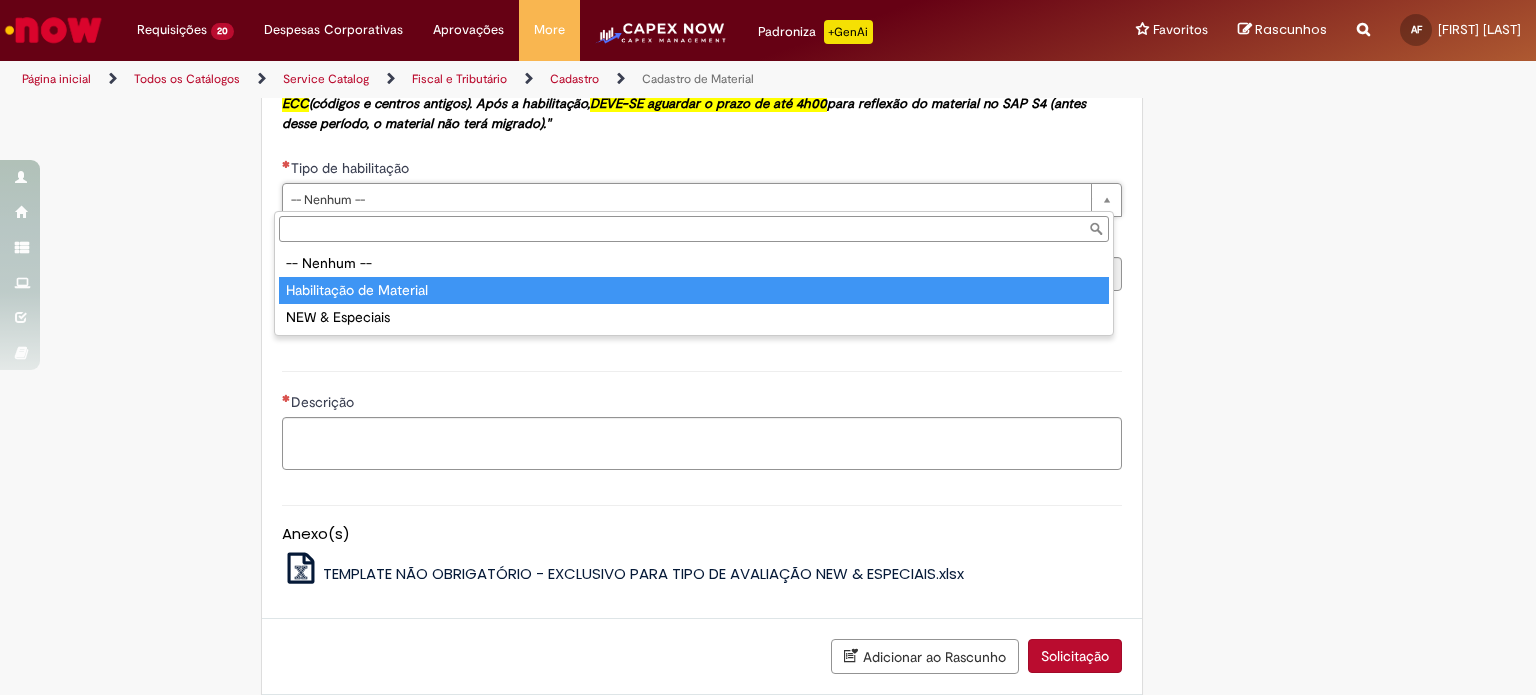 type on "**********" 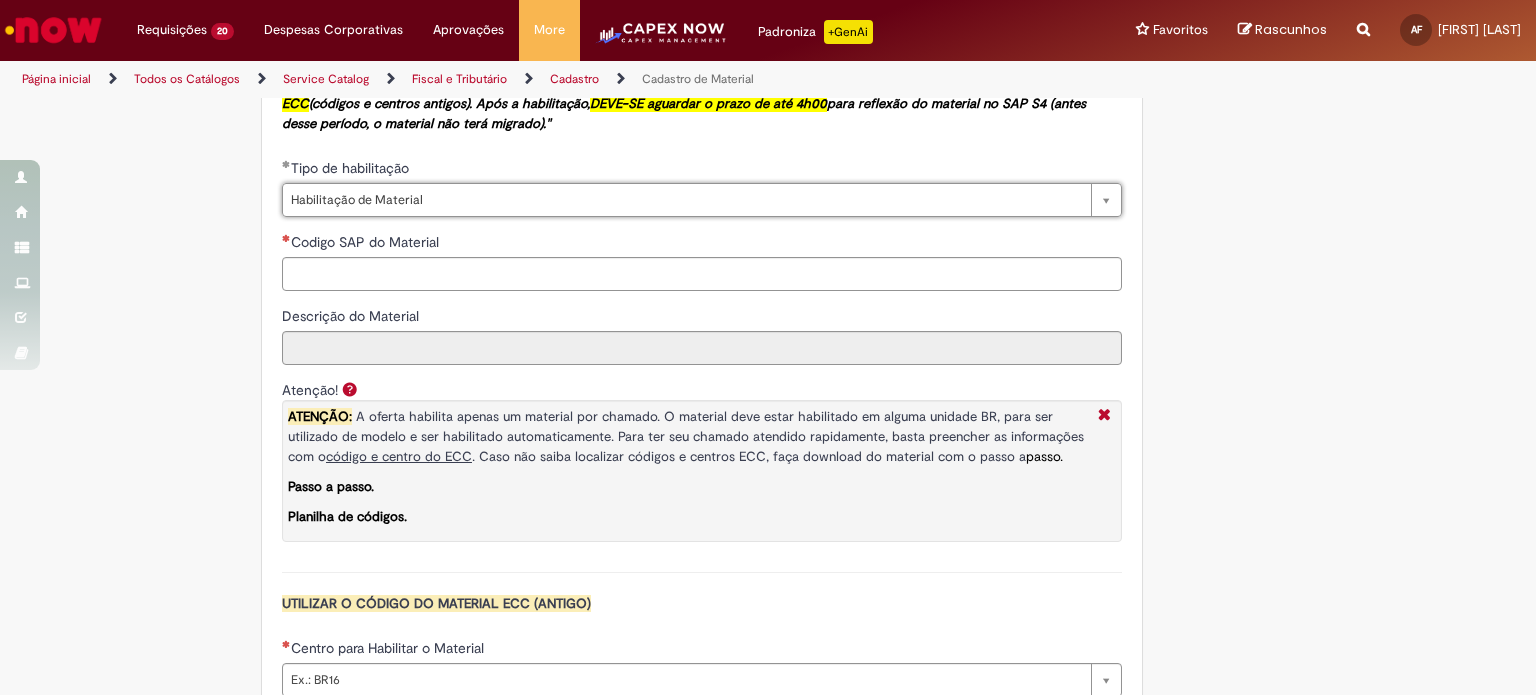 click on "Codigo SAP do Material" at bounding box center (702, 244) 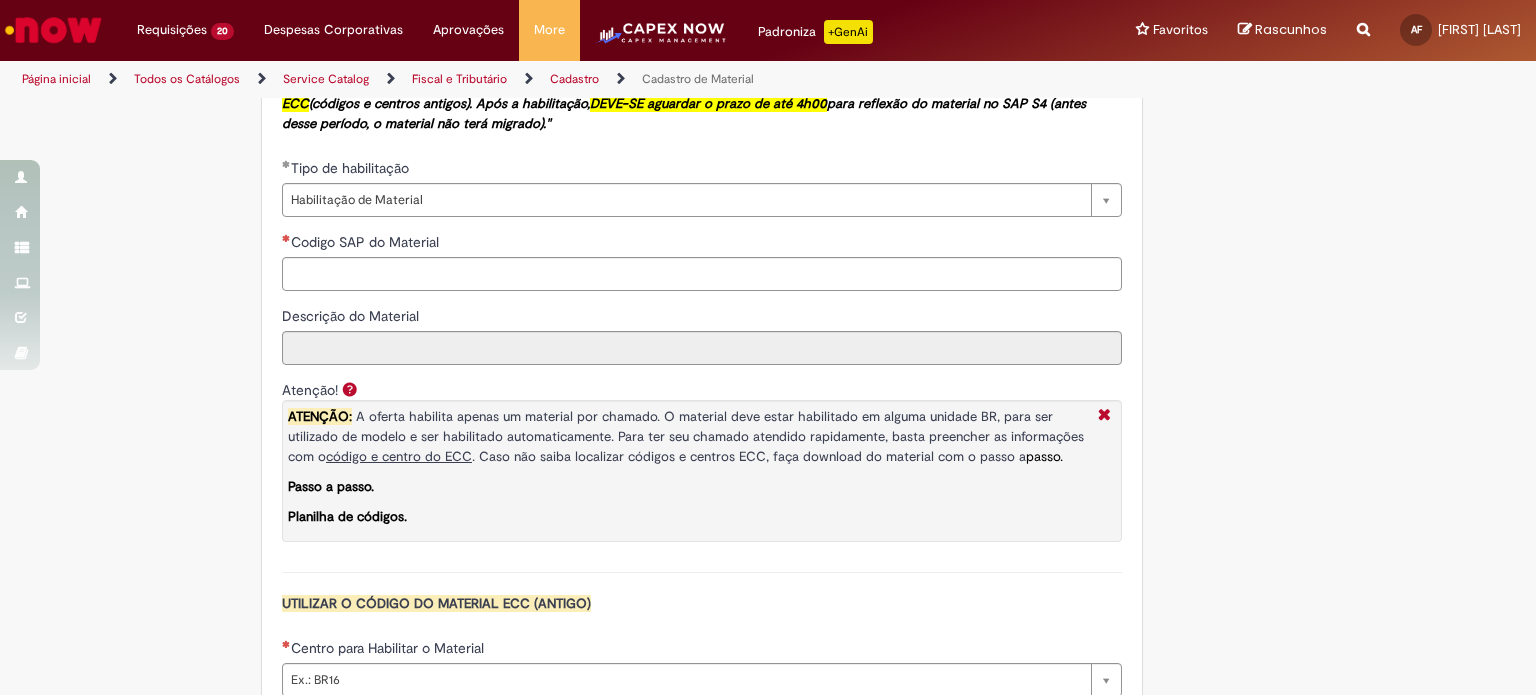 click on "Tire dúvidas com LupiAssist    +GenAI
Oi! Eu sou LupiAssist, uma Inteligência Artificial Generativa em constante aprendizado   Meu conteúdo é monitorado para trazer uma melhor experiência
Dúvidas comuns:
Só mais um instante, estou consultando nossas bases de conhecimento  e escrevendo a melhor resposta pra você!
Title
Lorem ipsum dolor sit amet    Fazer uma nova pergunta
Gerei esta resposta utilizando IA Generativa em conjunto com os nossos padrões. Em caso de divergência, os documentos oficiais prevalecerão.
Saiba mais em:
Ou ligue para:
E aí, te ajudei?
Sim, obrigado!" at bounding box center (768, 59) 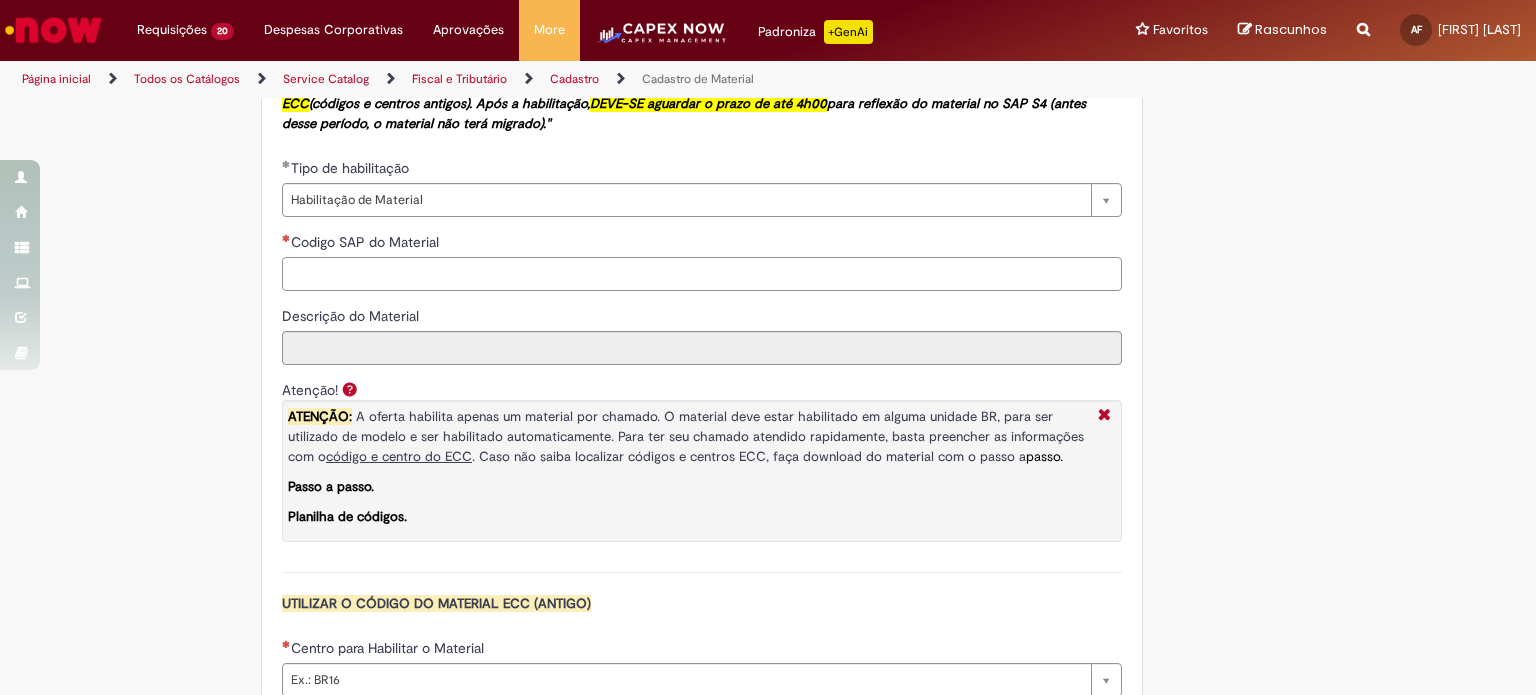 click on "Codigo SAP do Material" at bounding box center [702, 274] 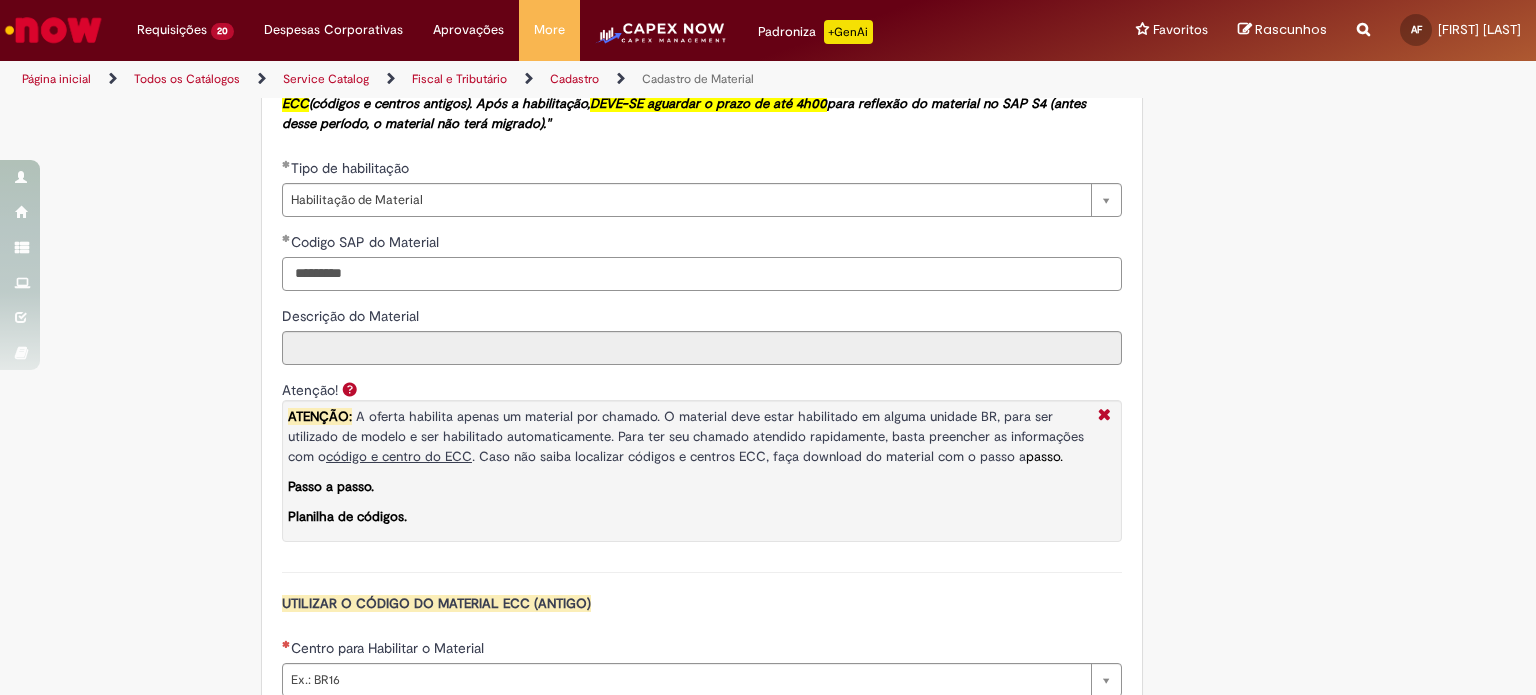 type on "*********" 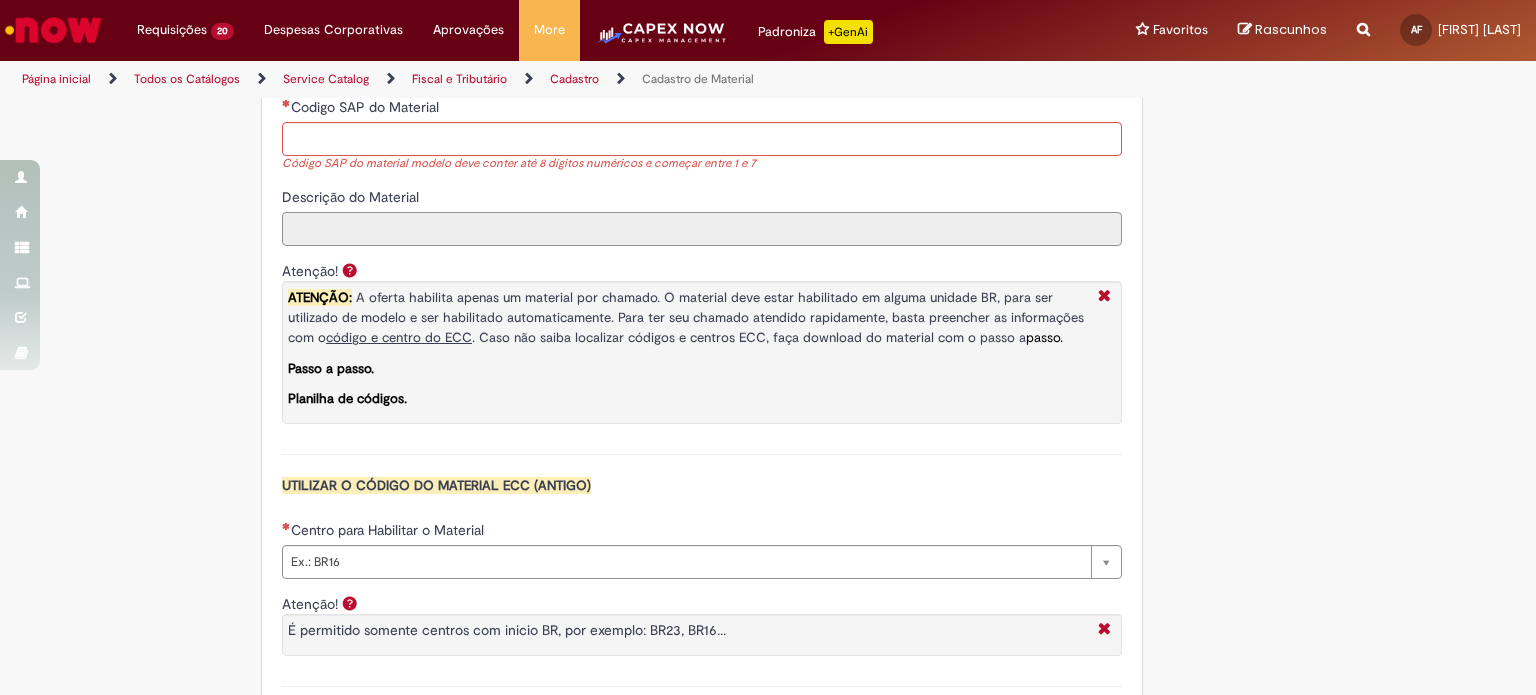 scroll, scrollTop: 1500, scrollLeft: 0, axis: vertical 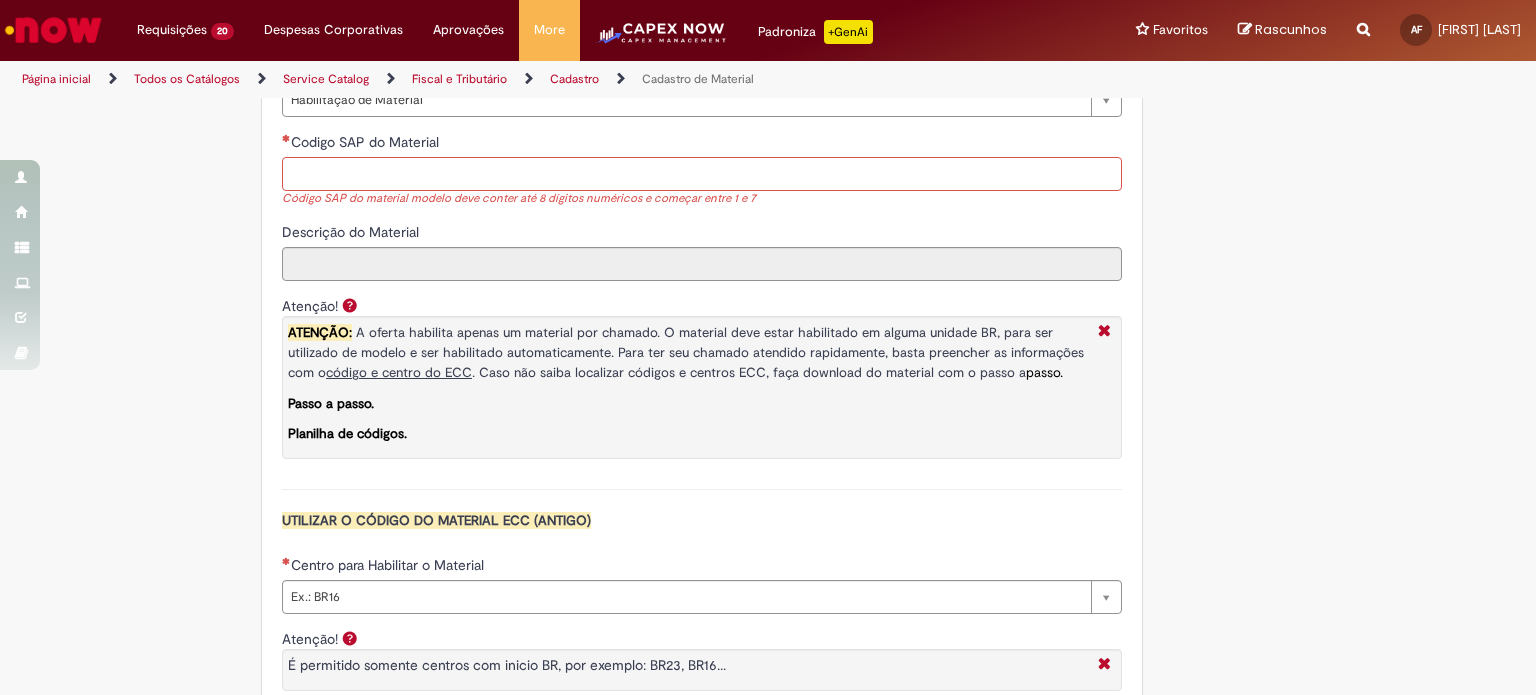 click on "Codigo SAP do Material" at bounding box center [702, 174] 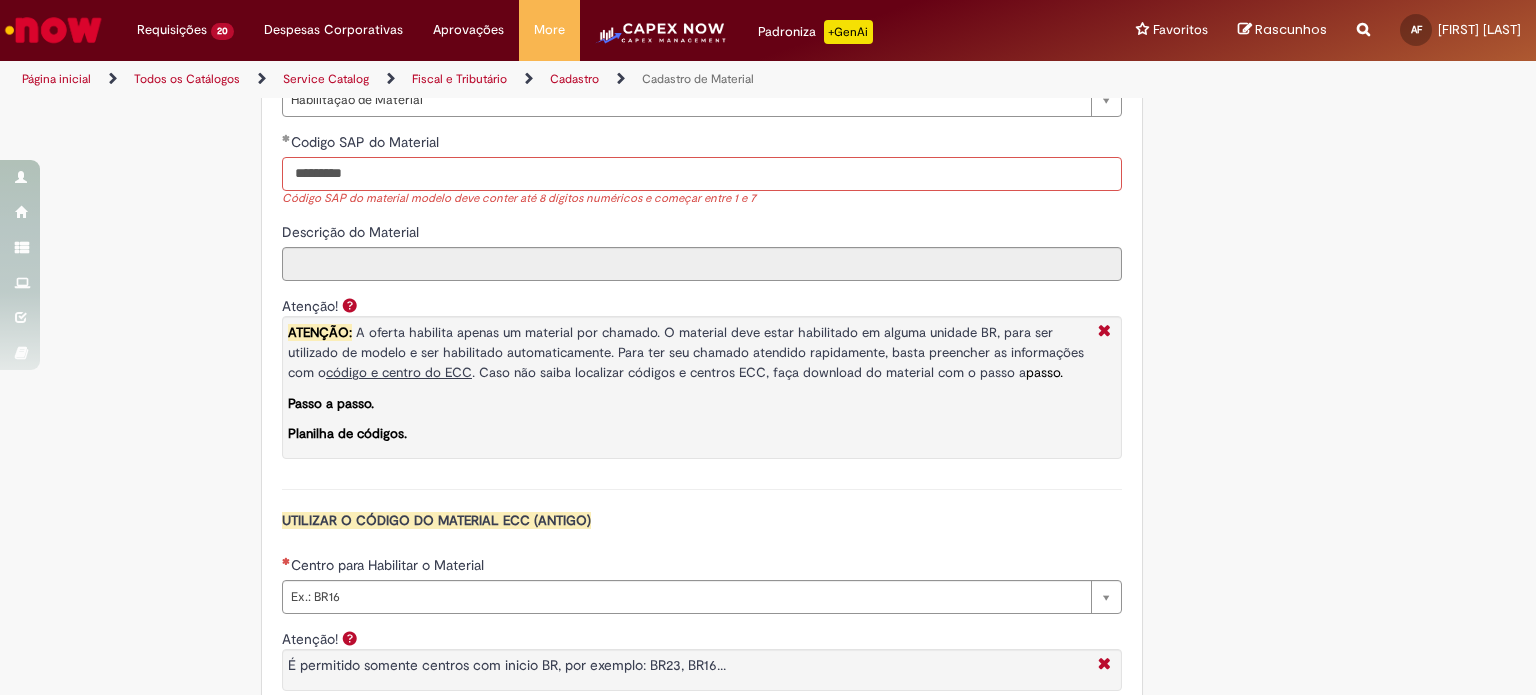 click on "*********" at bounding box center [702, 174] 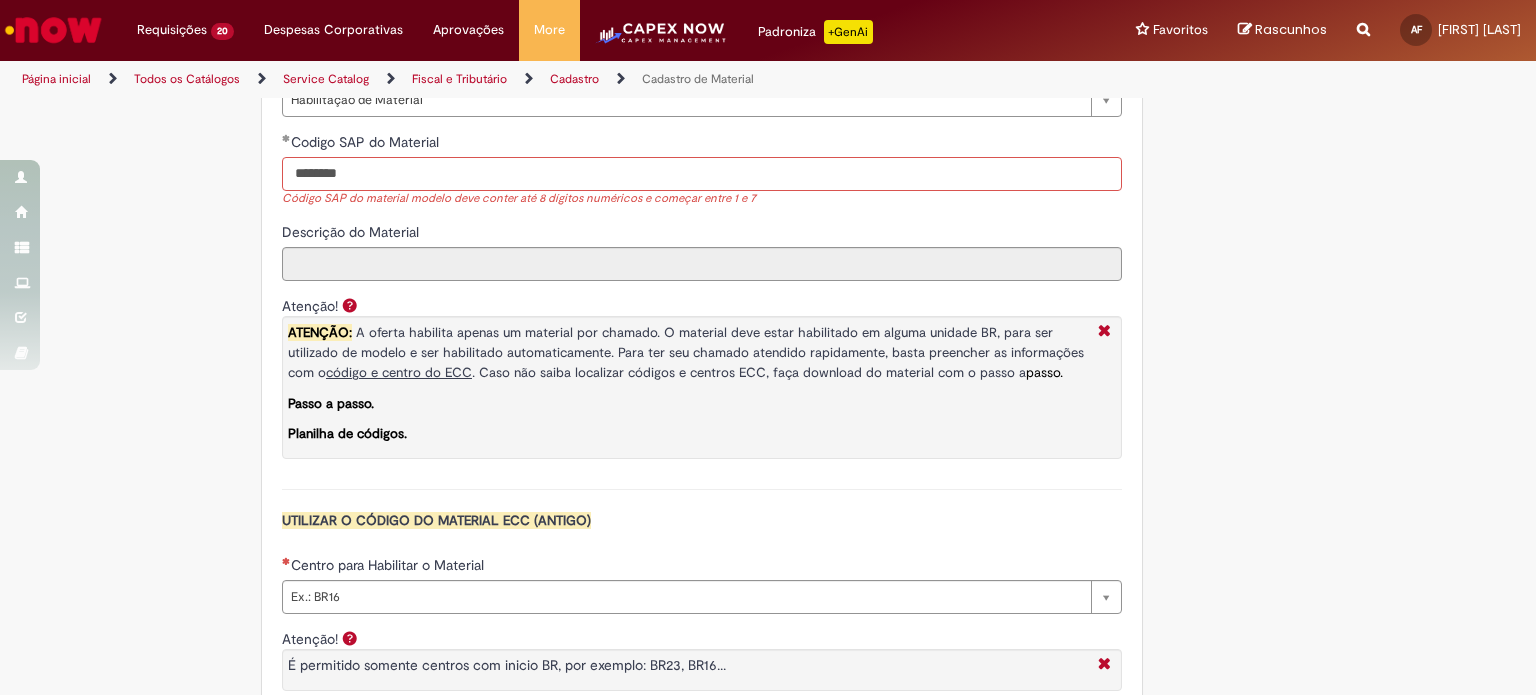 type on "********" 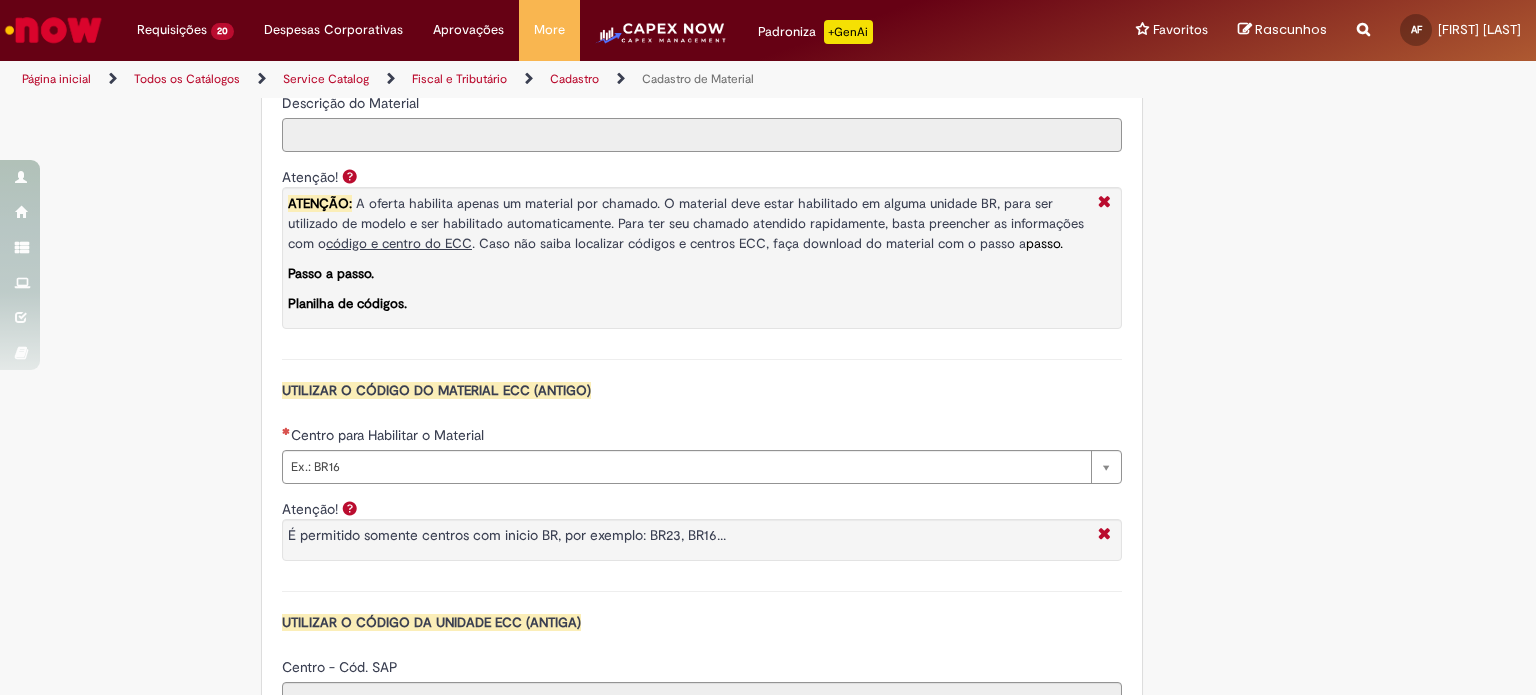scroll, scrollTop: 1700, scrollLeft: 0, axis: vertical 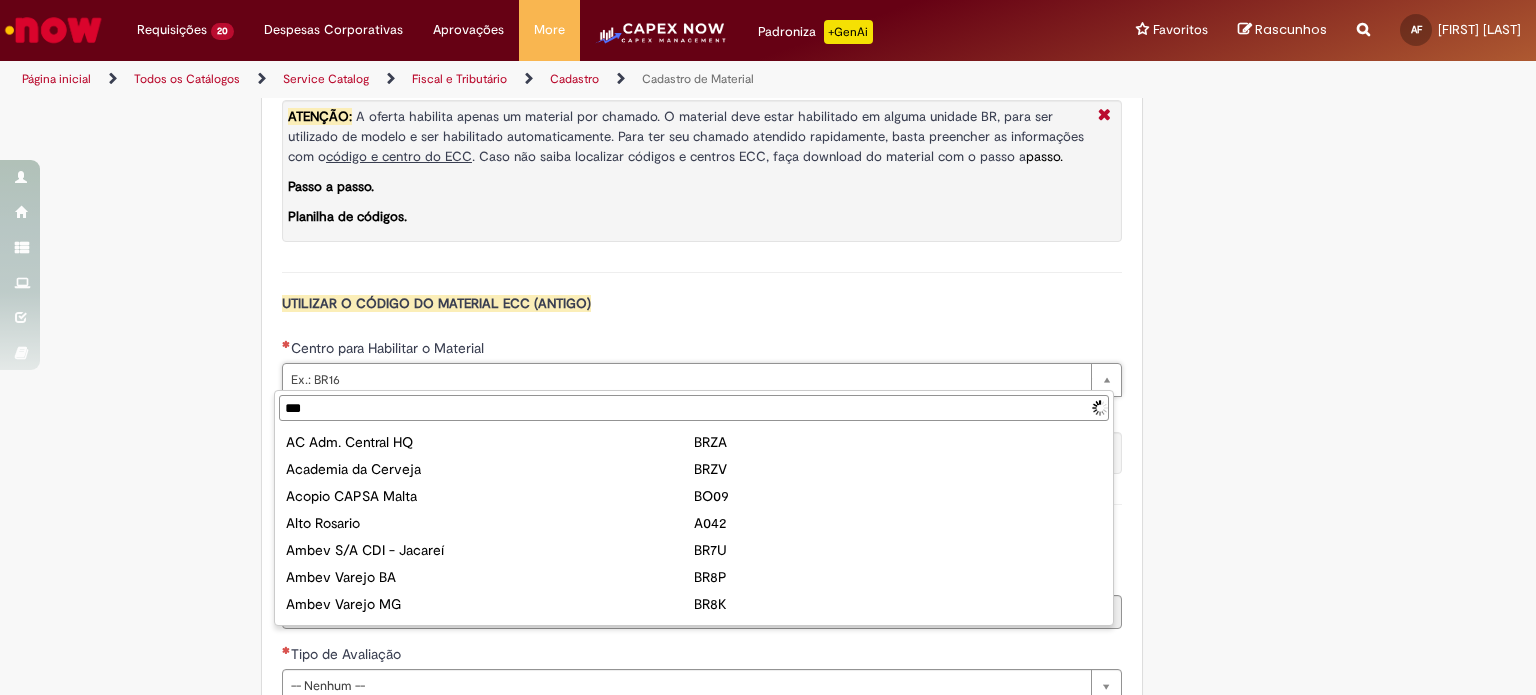 type on "****" 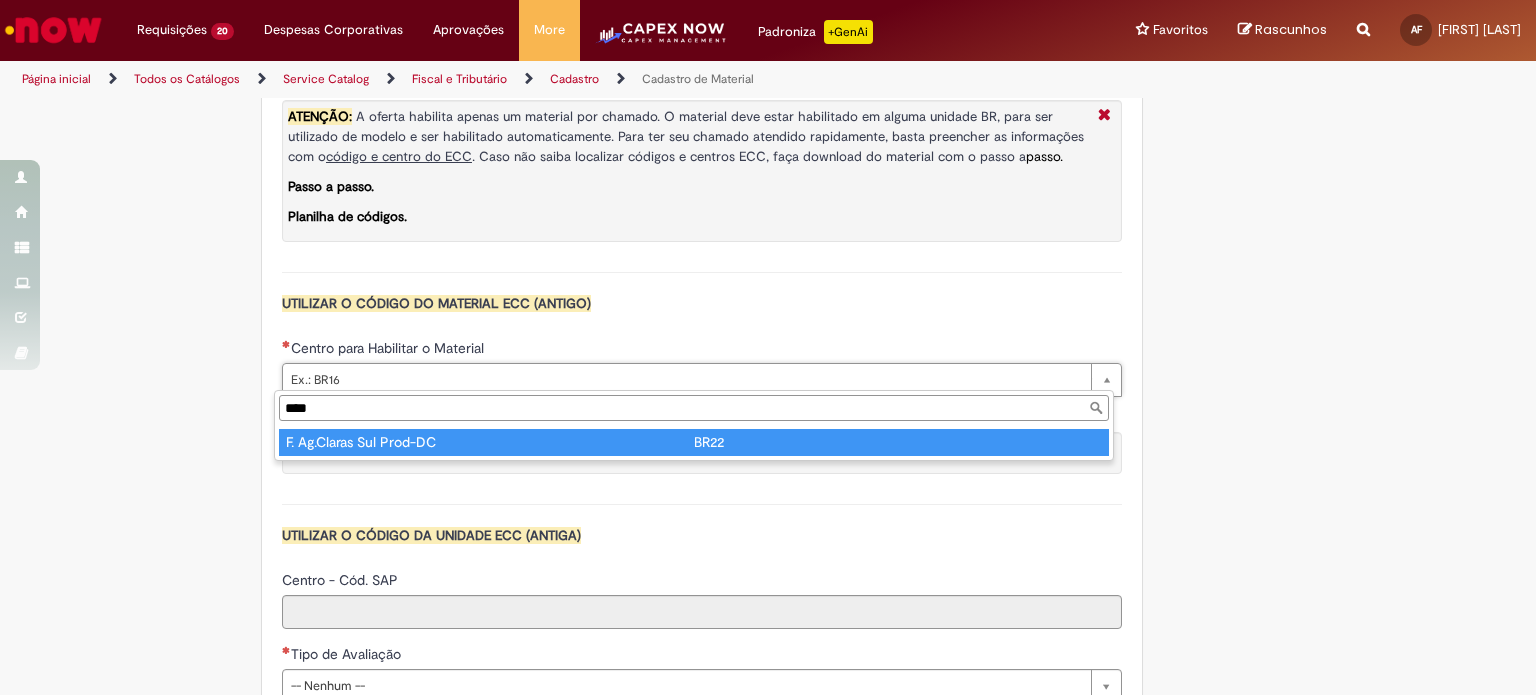 type on "**********" 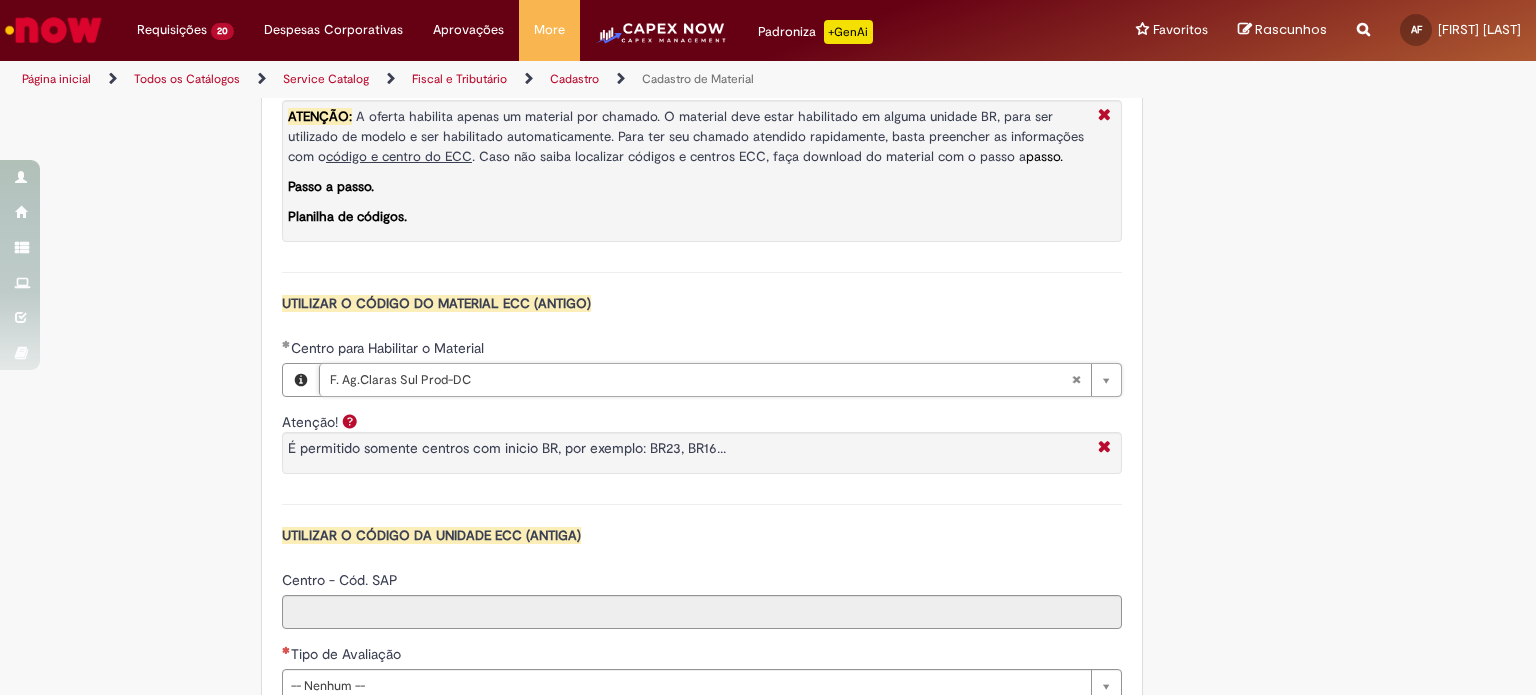type on "****" 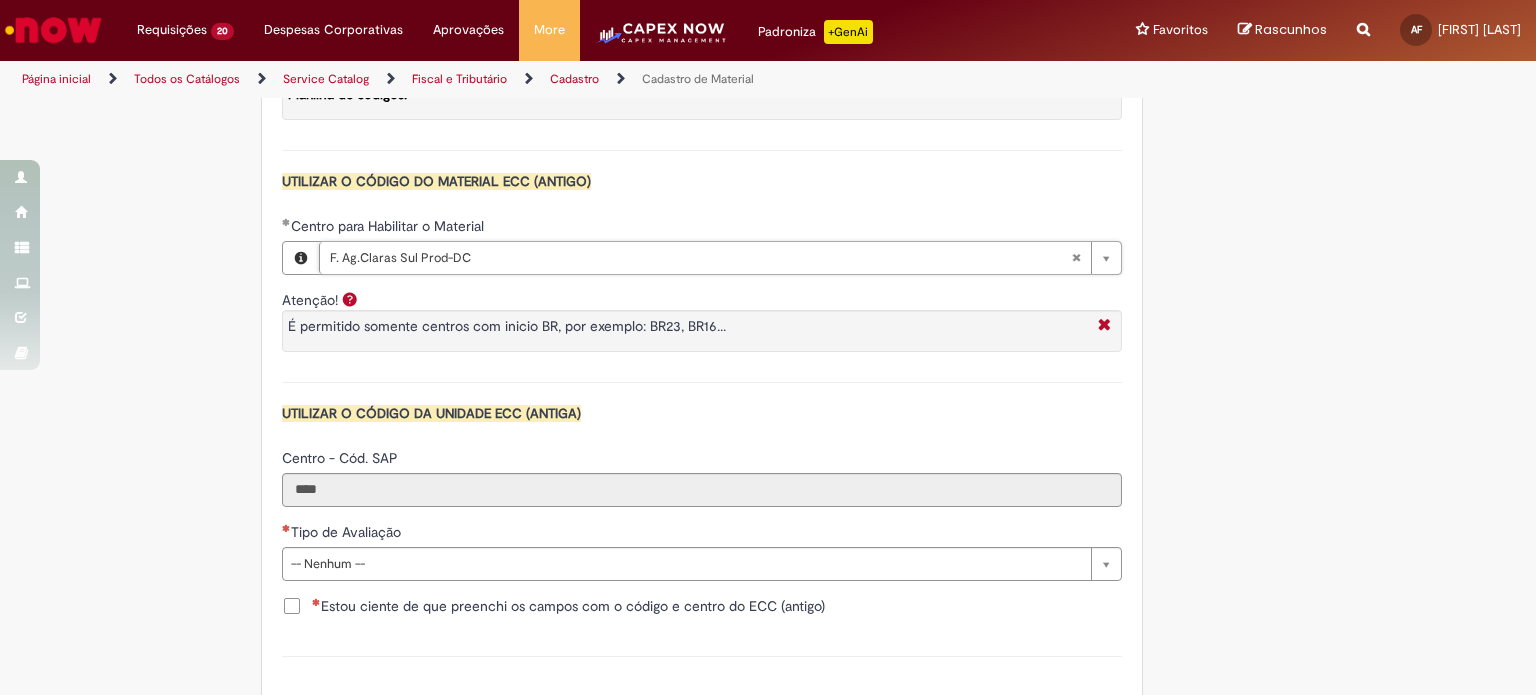 scroll, scrollTop: 2000, scrollLeft: 0, axis: vertical 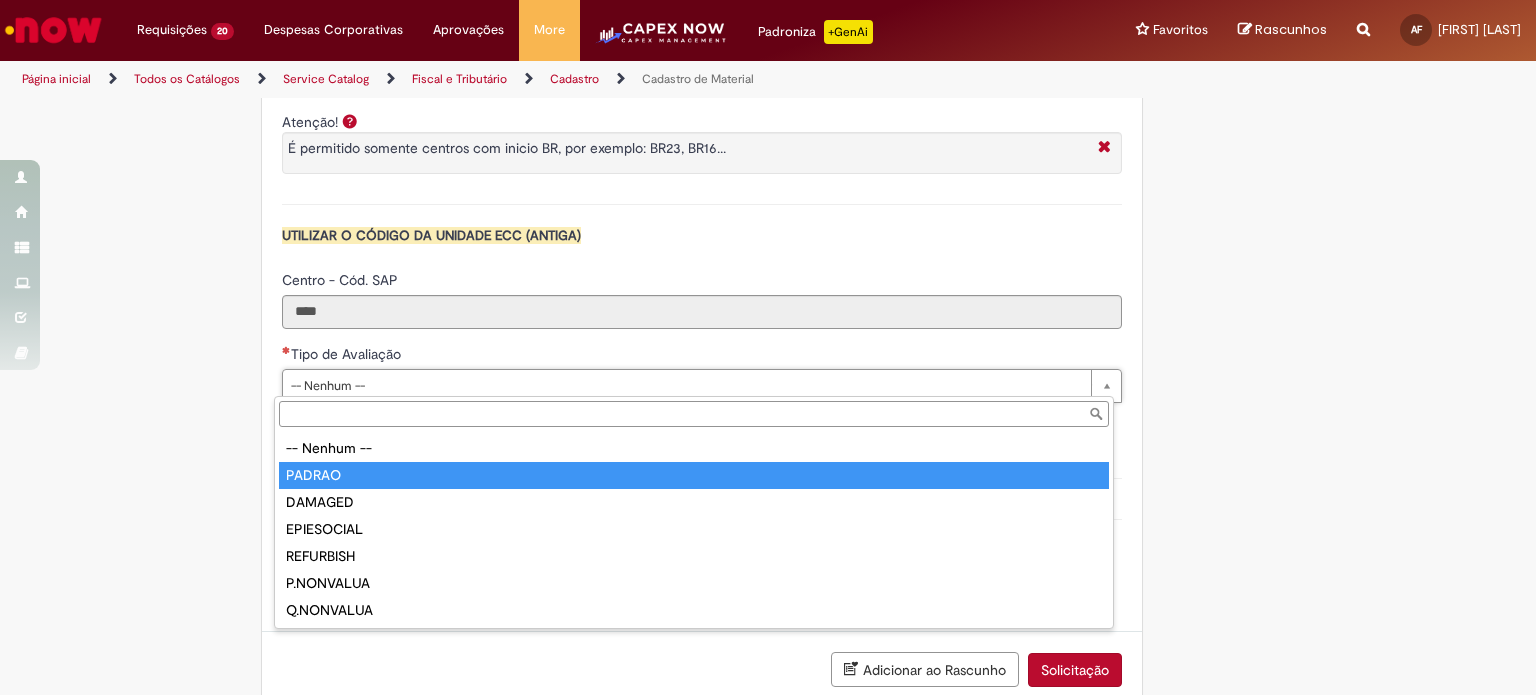 type on "******" 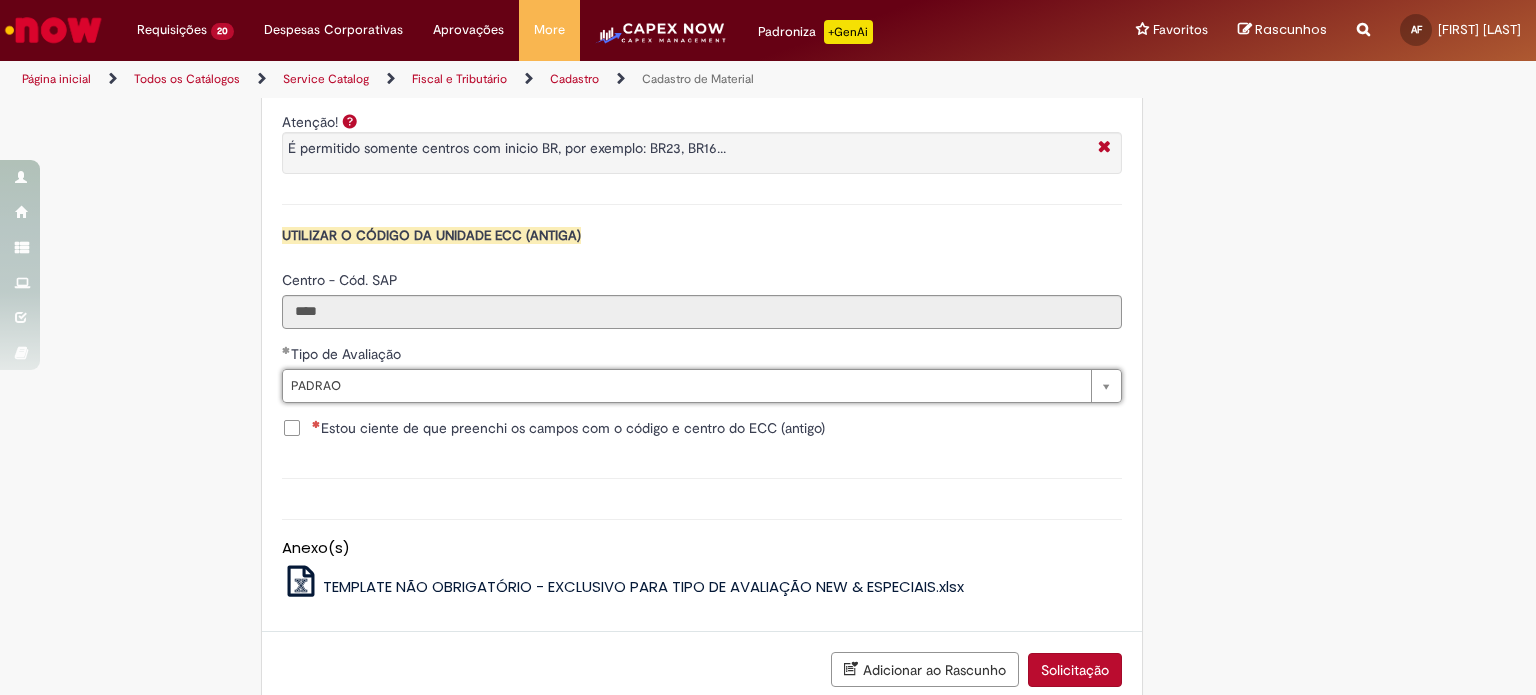 click on "Estou ciente de que preenchi os campos com o código e centro do ECC  (antigo)" at bounding box center (568, 428) 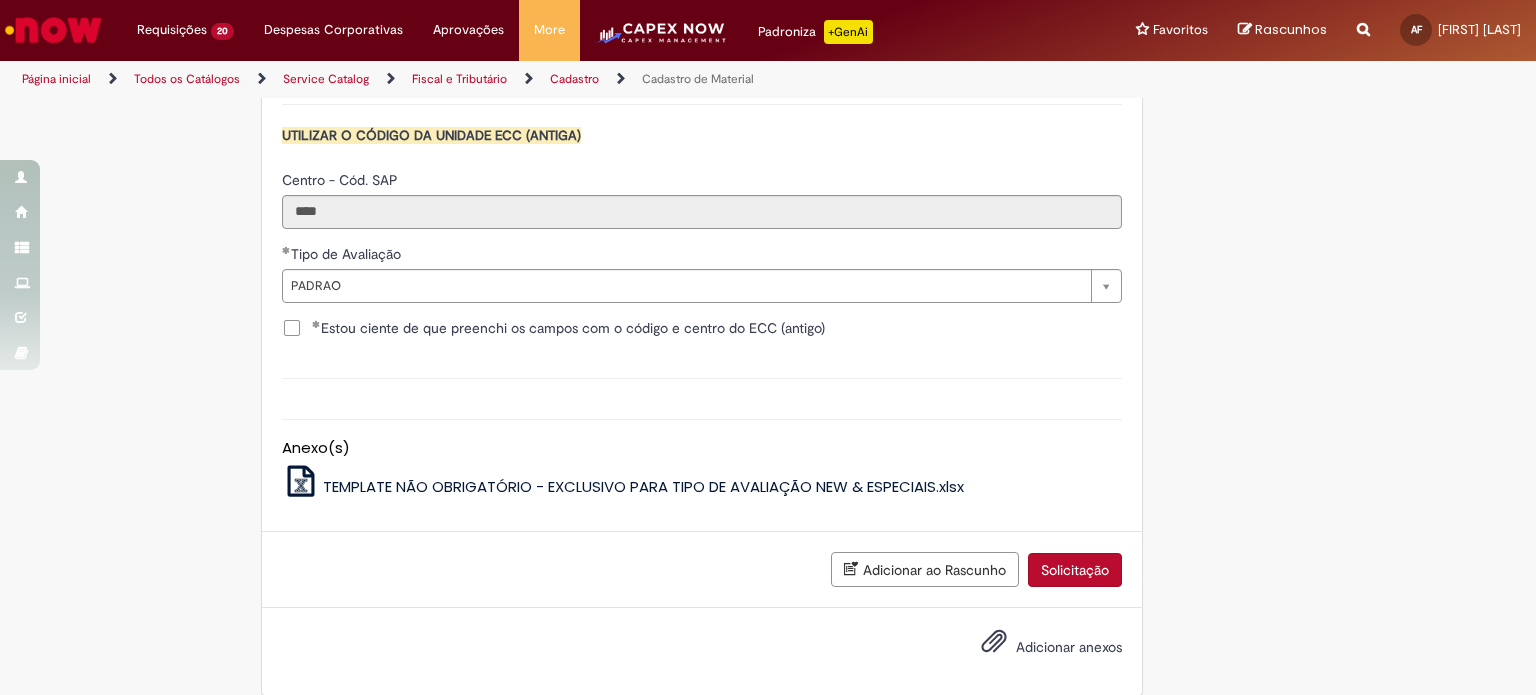 click on "Solicitação" at bounding box center [1075, 570] 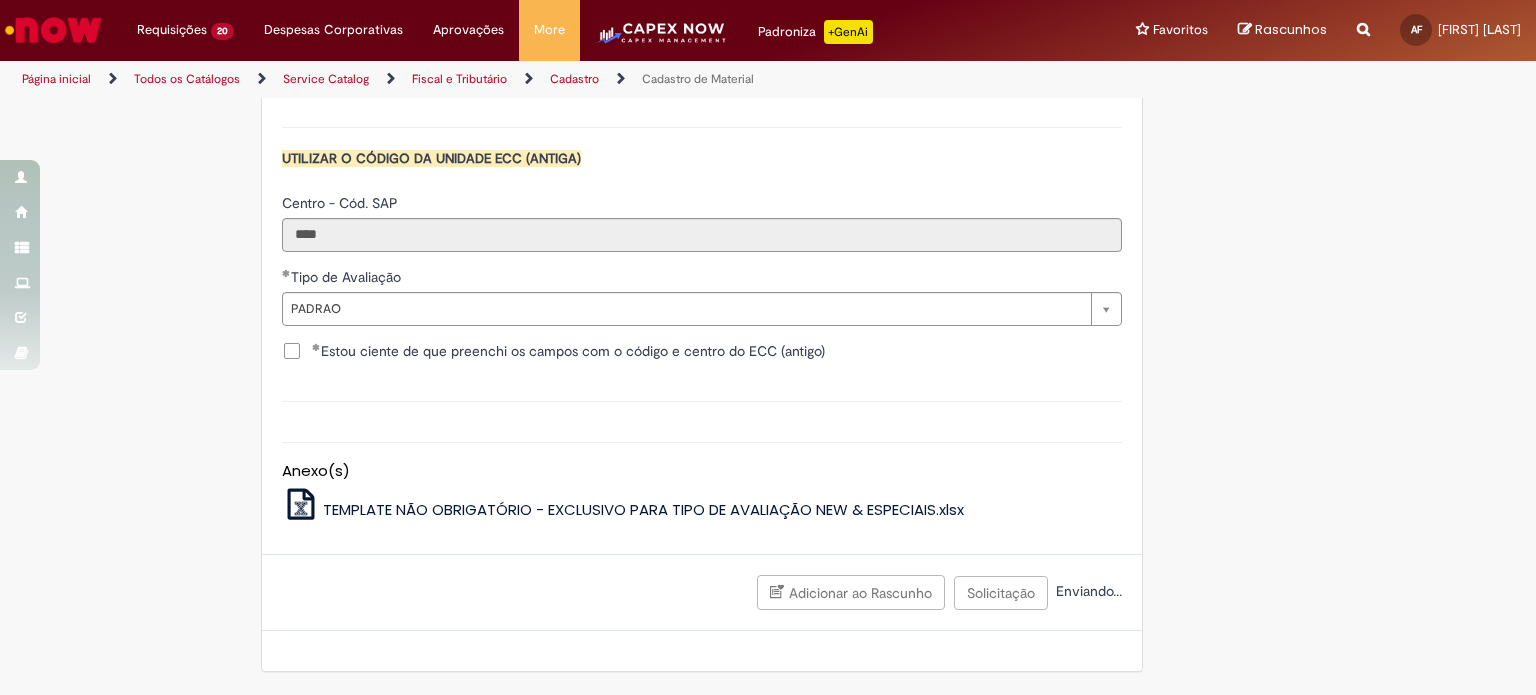 scroll, scrollTop: 2071, scrollLeft: 0, axis: vertical 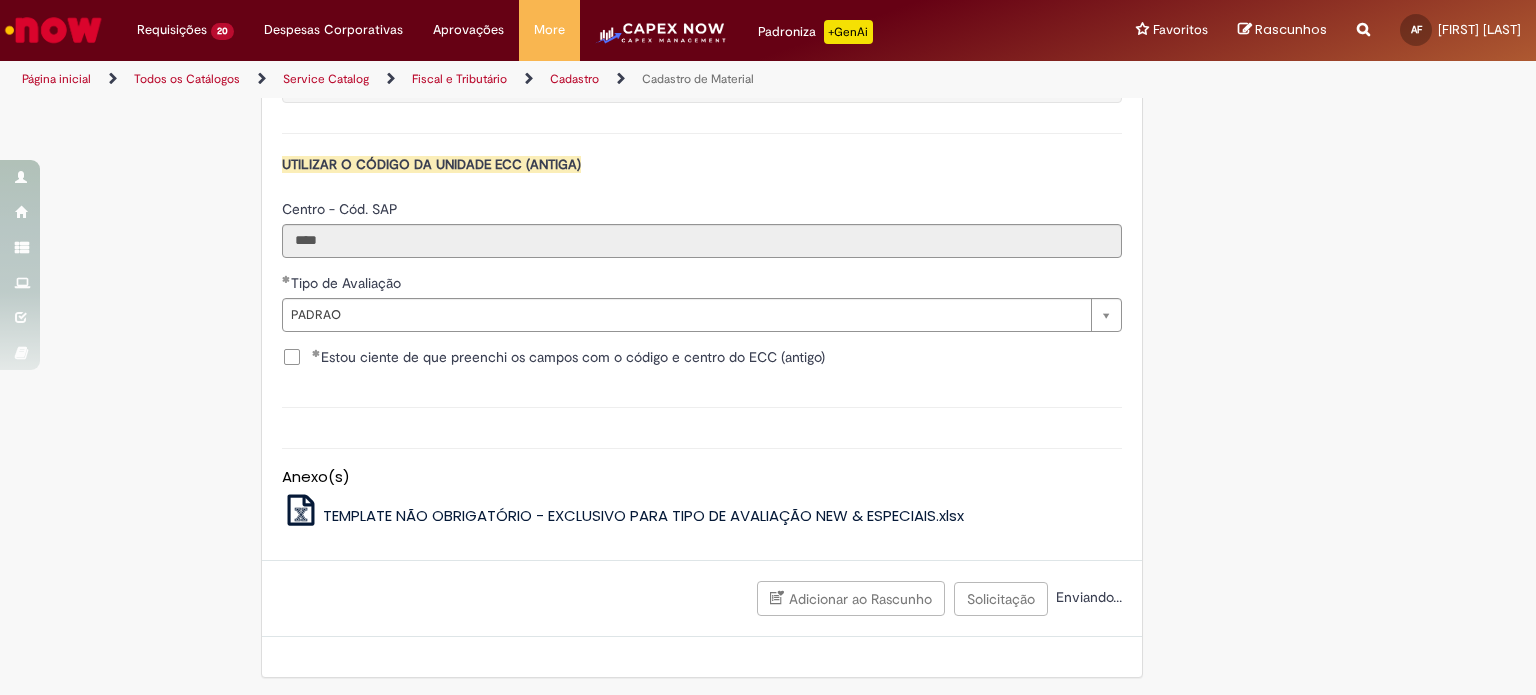click on "Adicionar a Favoritos
Cadastro de Material
Oferta destinada à solicitações relacionadas ao cadastro de materiais.
Criação de Material  – Tipo de Solicitação destinada para criação de novos códigos dos materiais abaixo:       1.1 – Embalagem Retornável (Ativo de Giro)       1.2 – Embalagem Não Retornável        1.3 – Matéria prima       1.4 – Marketing       1.5 – Cadastro de Protótipo CIT (Cadastro exclusivo do CIT)
Habilitação  – Tipo de Solicitação destinada a Habilitação dos Materiais       2.1 – Habilitação de Material       2.2 - Habilitar Tipo de Avaliação New & Especiais
ATENÇÃO CÓDIGO ECC!   Para solicitação de  HABILITAÇÃO DE MATERIAL  É NECESSÁRIO INFORMAR O CÓDIGO DO  MATERIAL E UNIDADE DO  ECC
NÃO  ocorre.
ATENÇÃO INTERFACE!
Modificação" at bounding box center (768, -636) 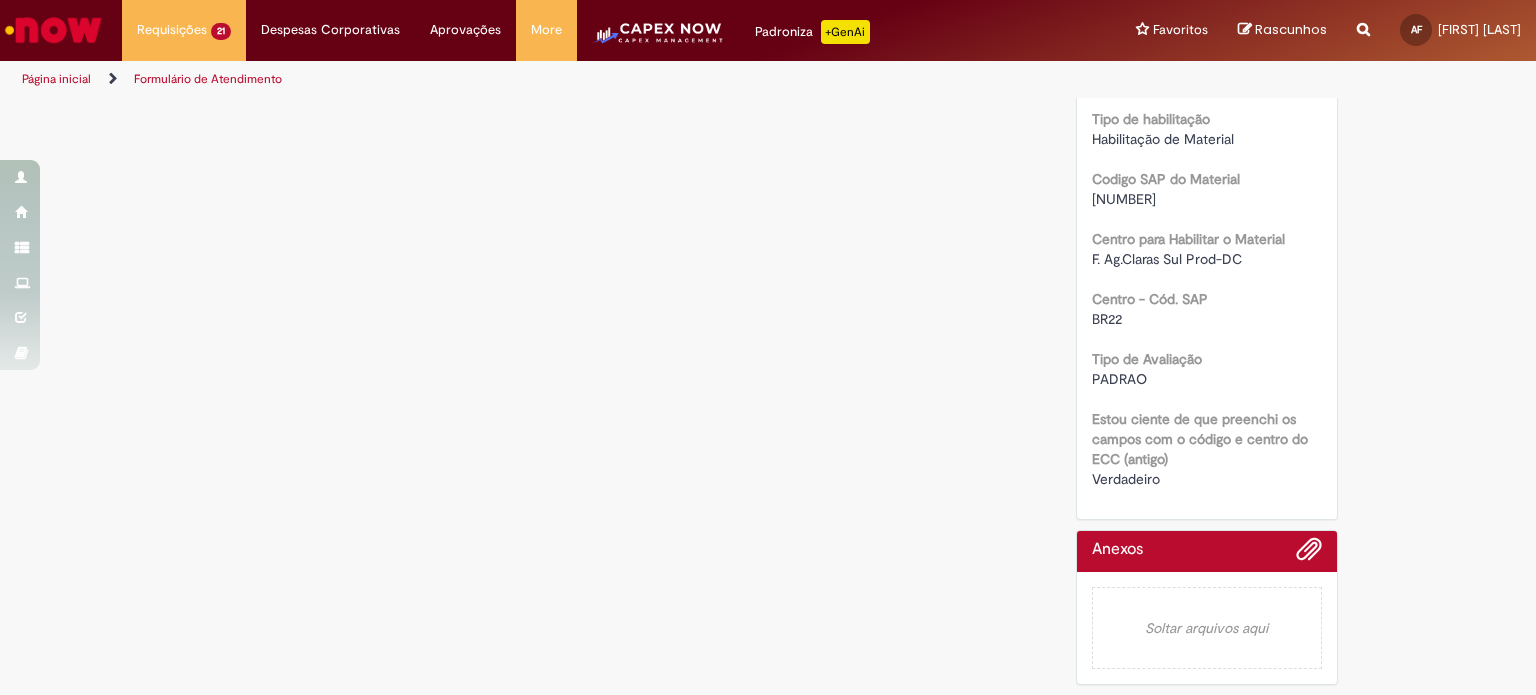 scroll, scrollTop: 0, scrollLeft: 0, axis: both 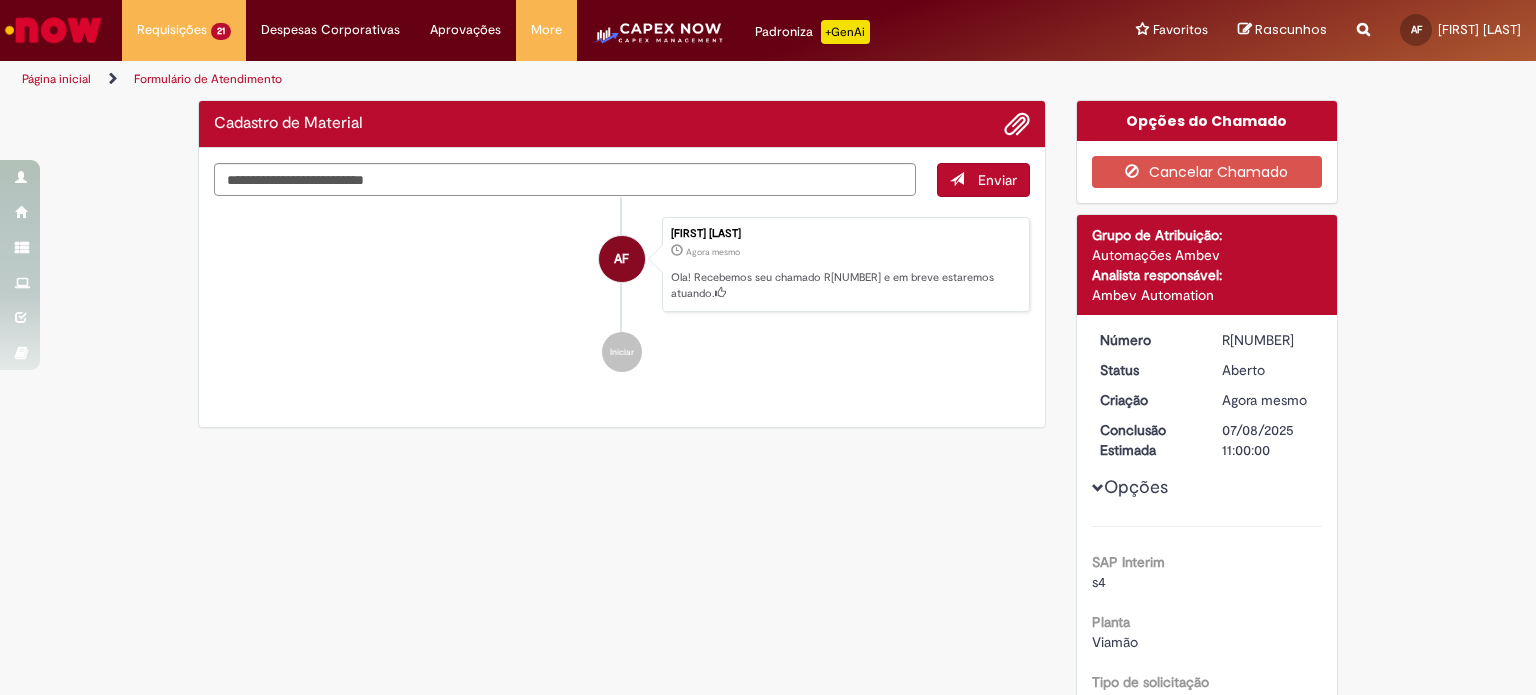 click on "R[NUMBER]" at bounding box center (1268, 340) 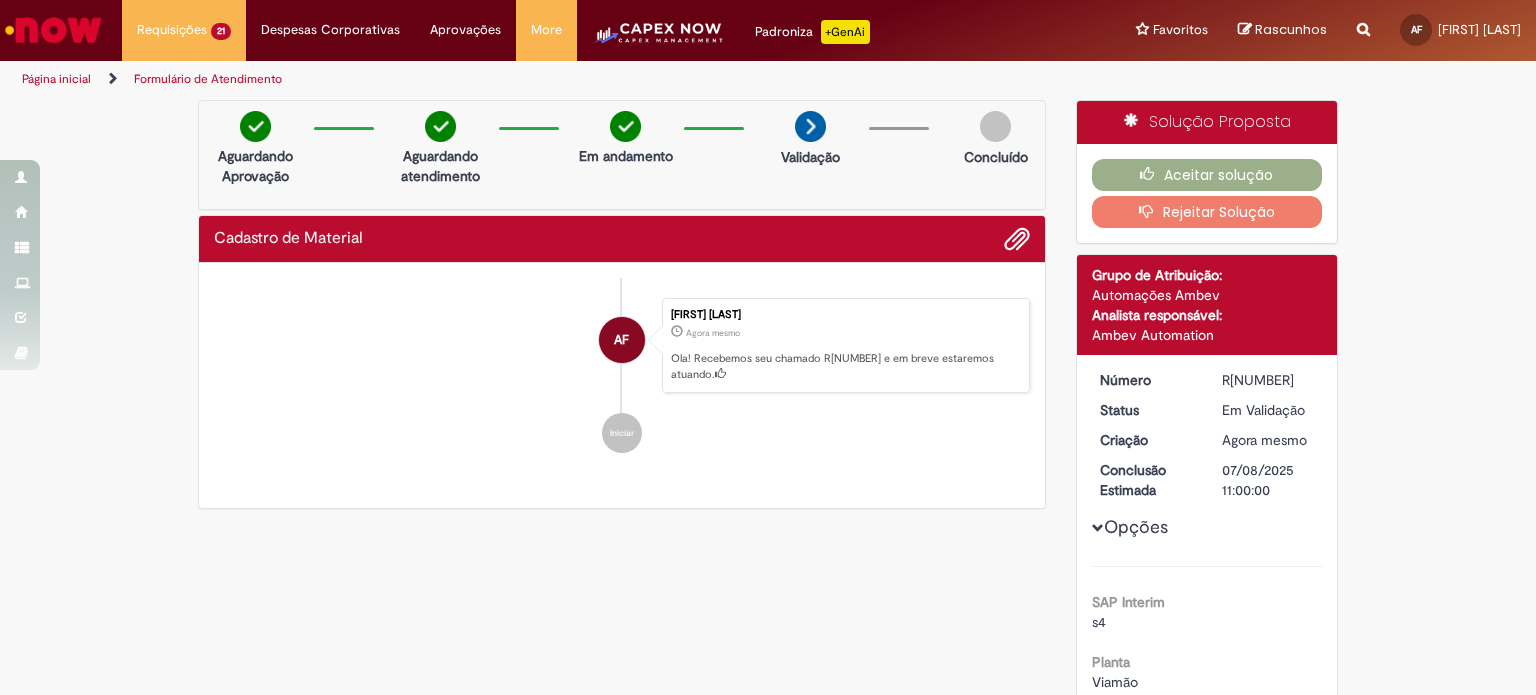 click on "Verificar Código de Barras
Aguardando Aprovação
Aguardando atendimento
Em andamento
Validação
Concluído
Cadastro de Material
Enviar
AF
[FIRST] [LAST]
Agora mesmo Agora mesmo
Ola! Recebemos seu chamado R[NUMBER] e em breve estaremos atuando.
Iniciar
Solução Proposta
Aceitar solução   Rejeitar Solução" at bounding box center (768, 729) 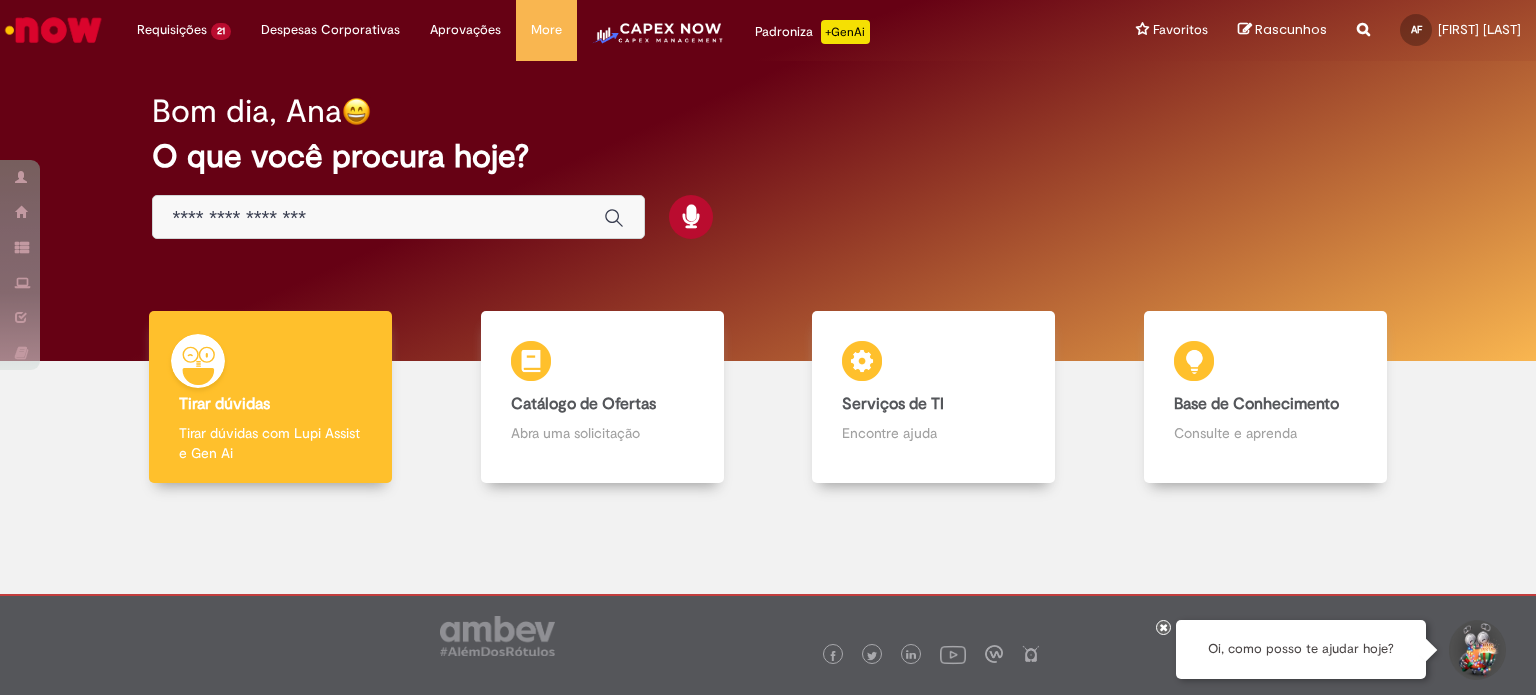 scroll, scrollTop: 0, scrollLeft: 0, axis: both 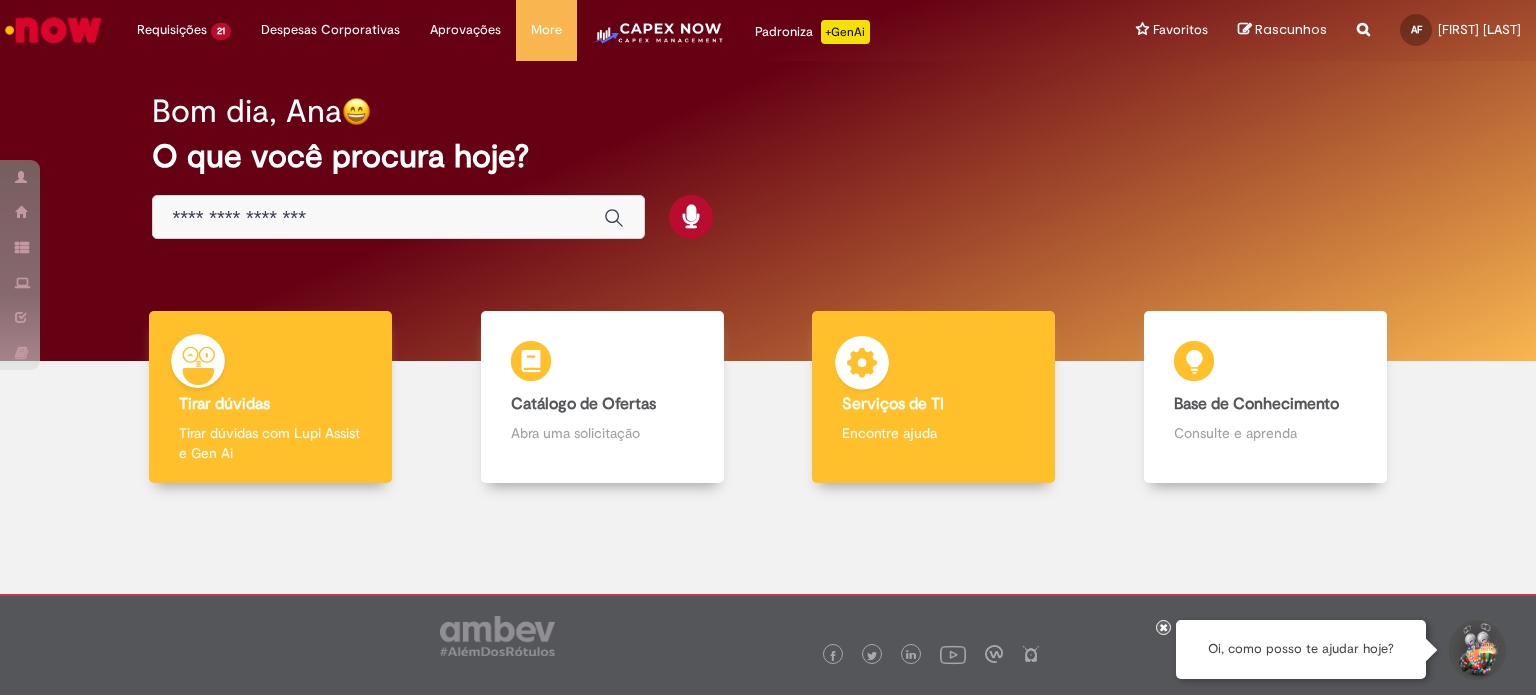 click on "Serviços de TI
Serviços de TI
Encontre ajuda" at bounding box center (933, 397) 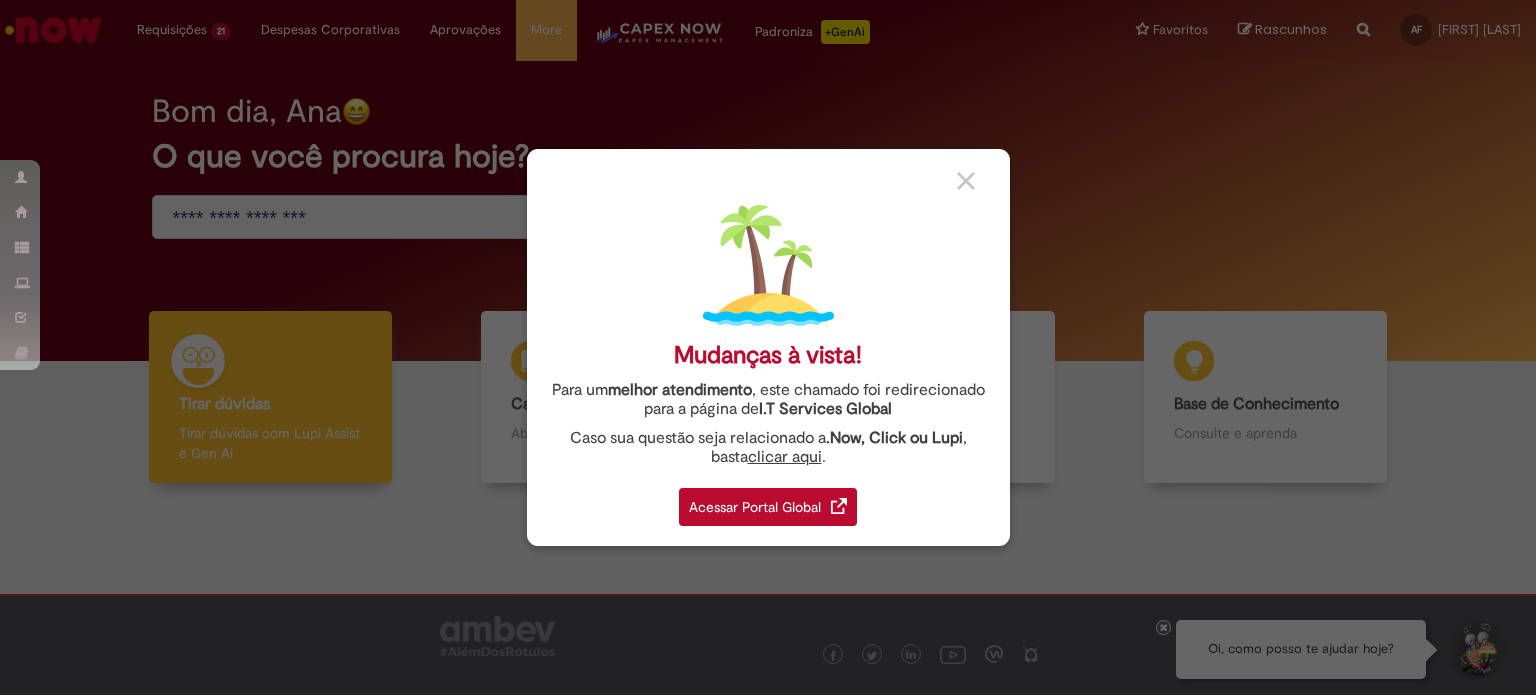 click on "Acessar Portal Global" at bounding box center (768, 507) 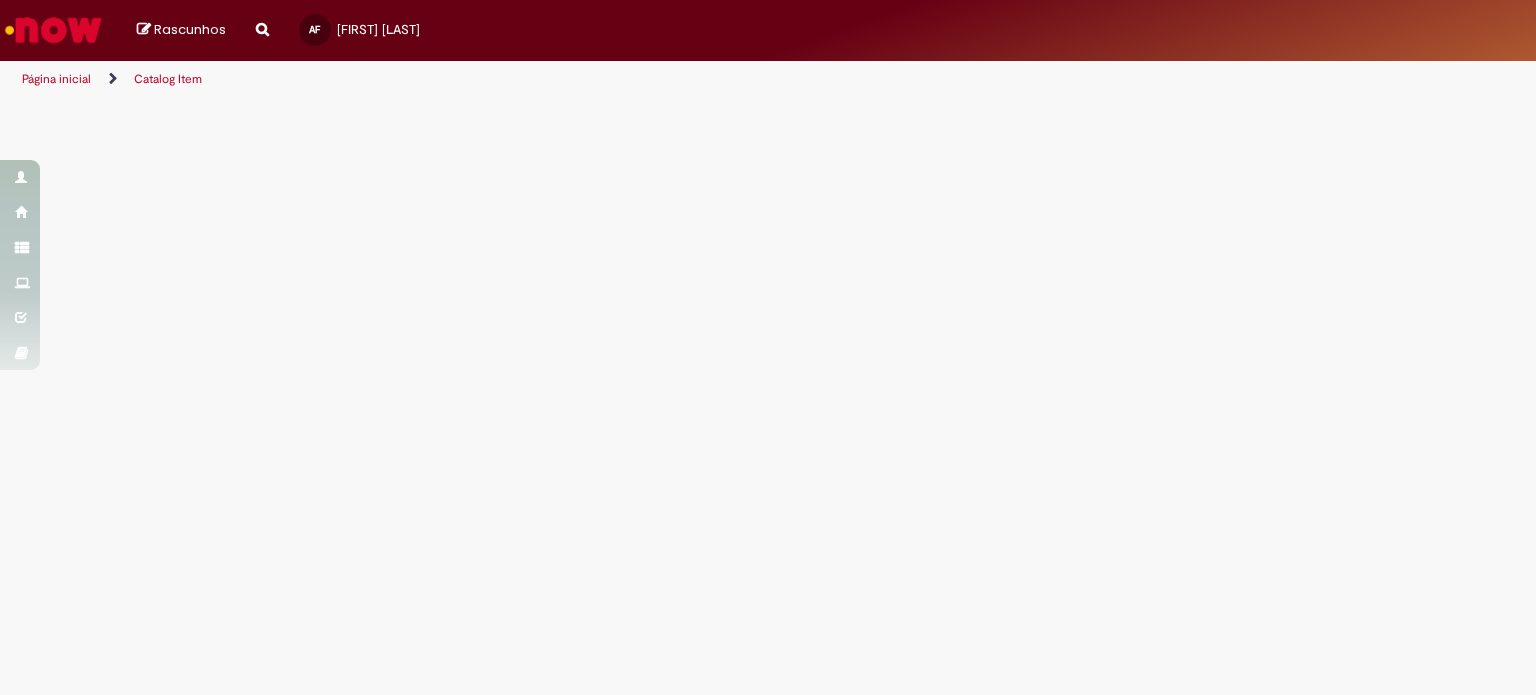 scroll, scrollTop: 0, scrollLeft: 0, axis: both 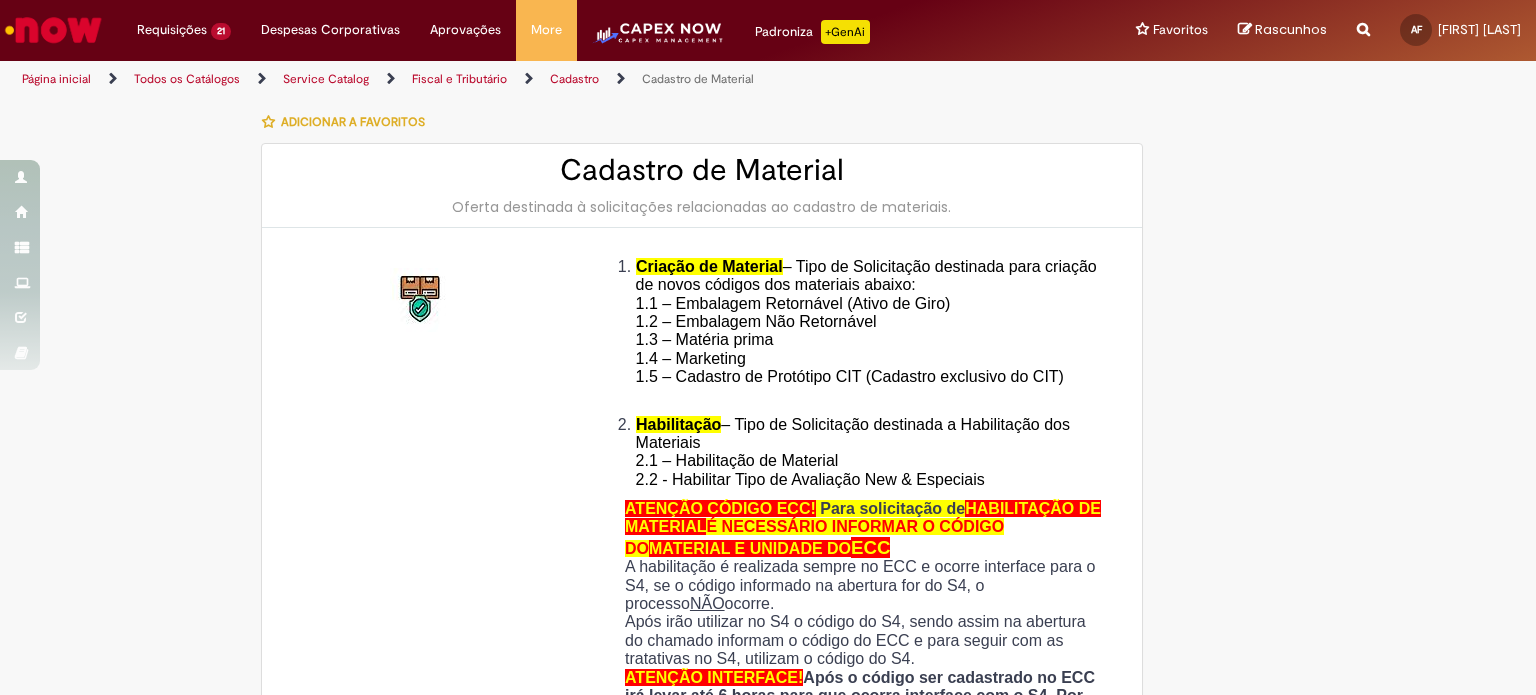 type on "**********" 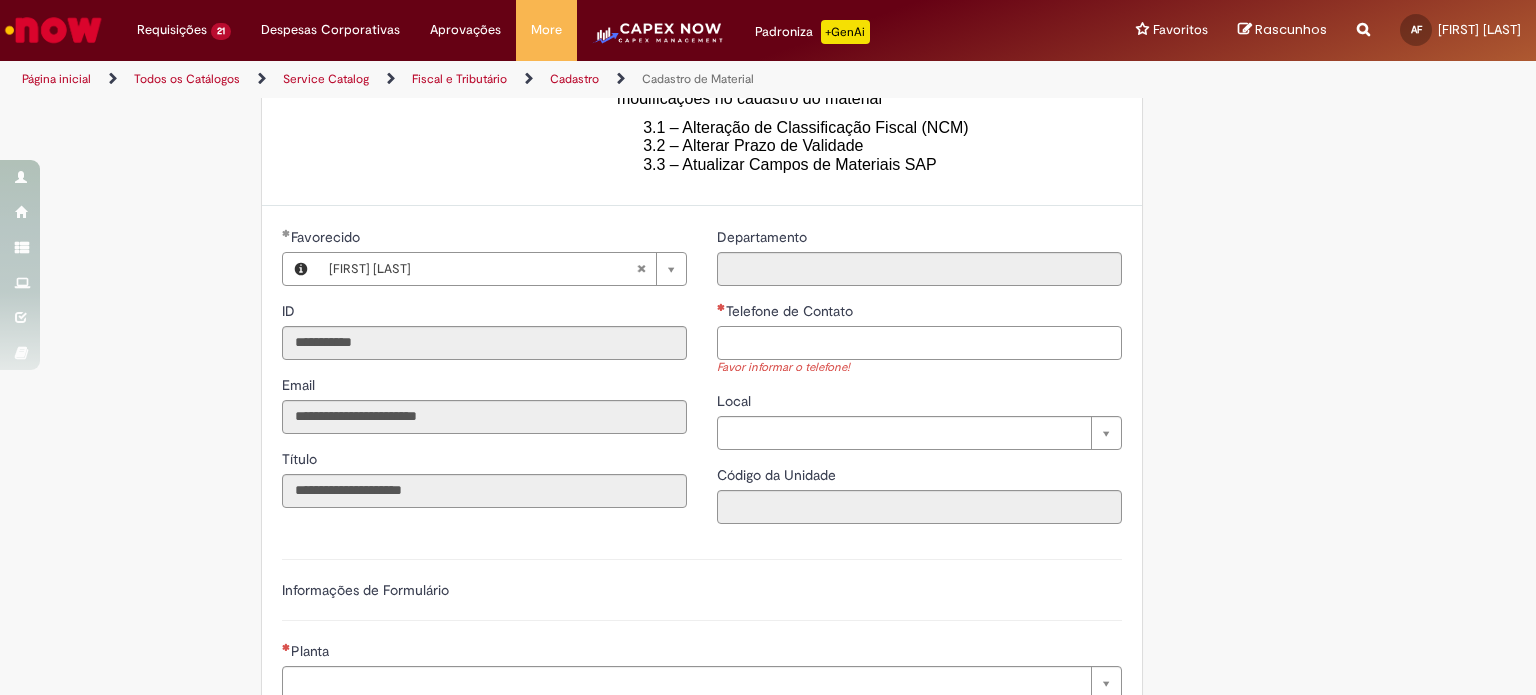 click on "Telefone de Contato" at bounding box center [919, 343] 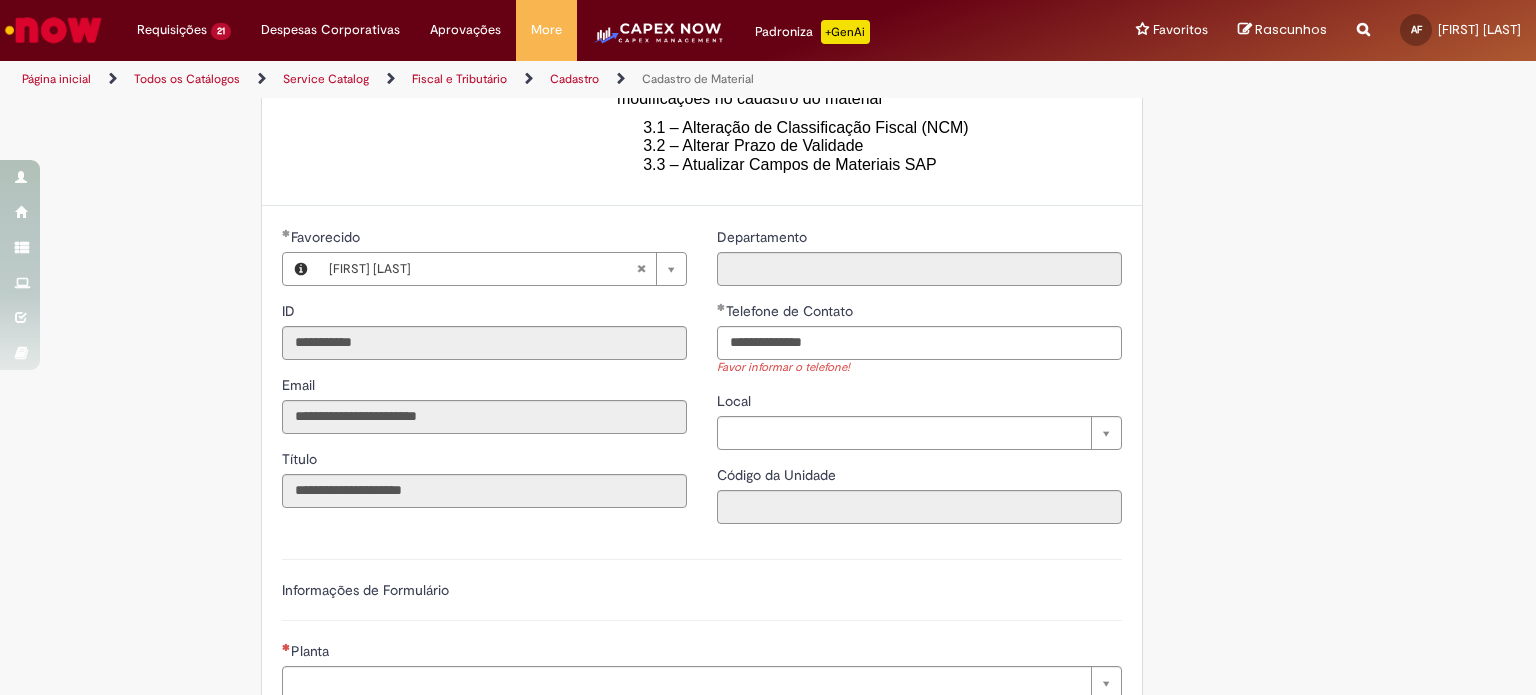 type on "**********" 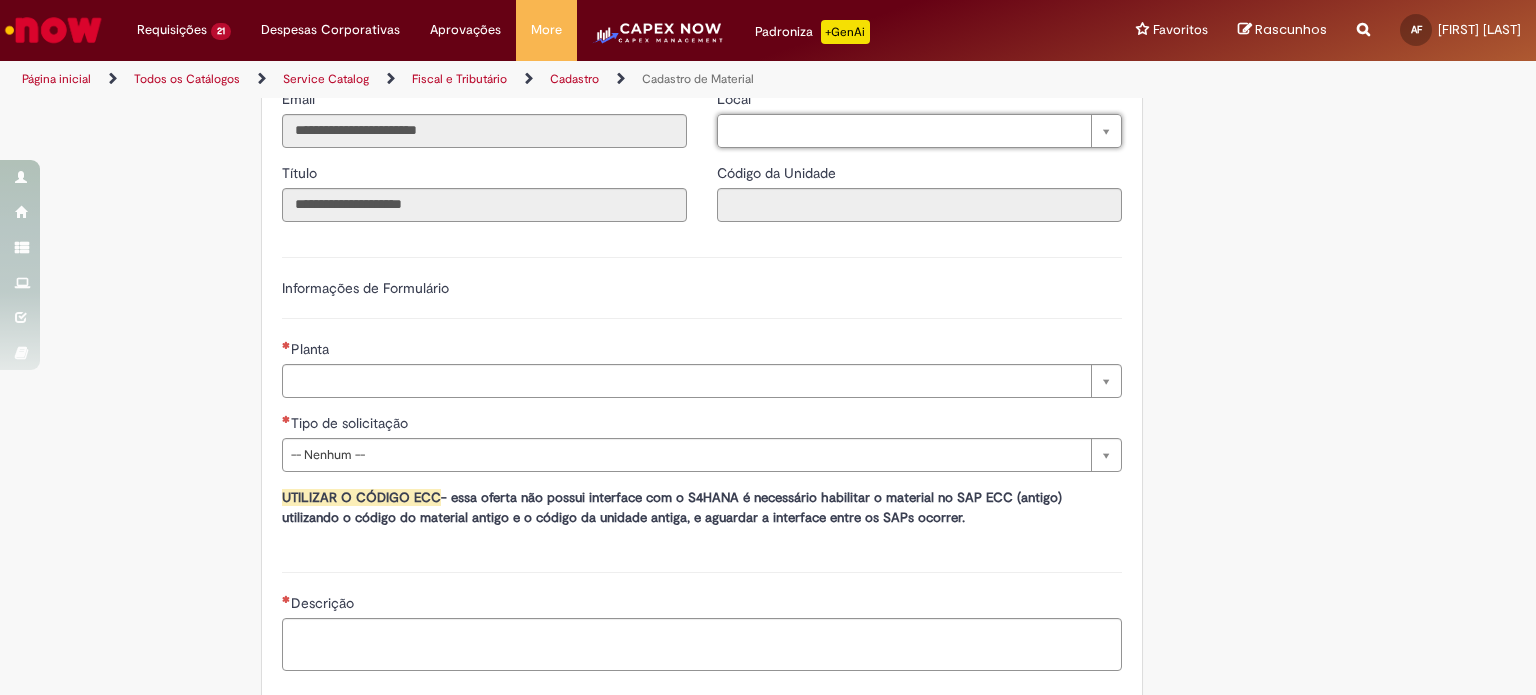 scroll, scrollTop: 1000, scrollLeft: 0, axis: vertical 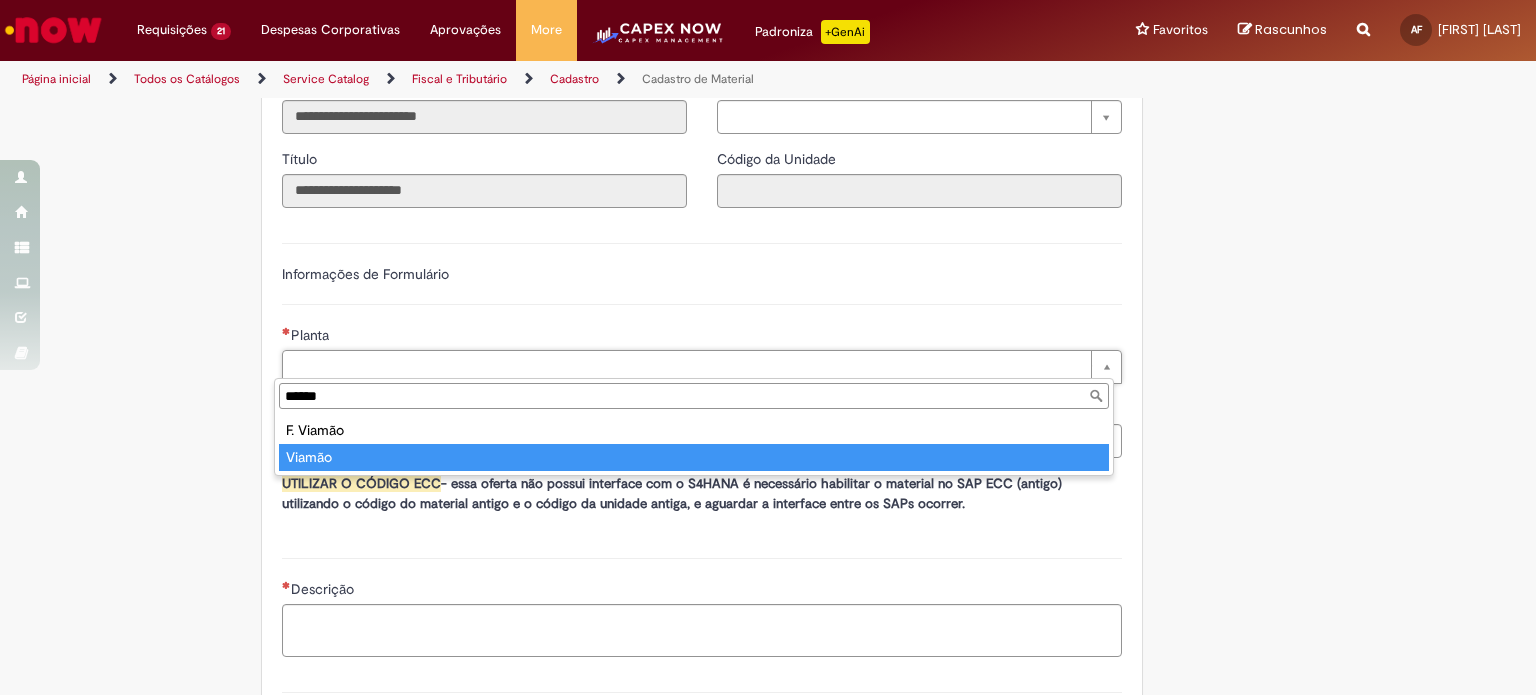 type on "******" 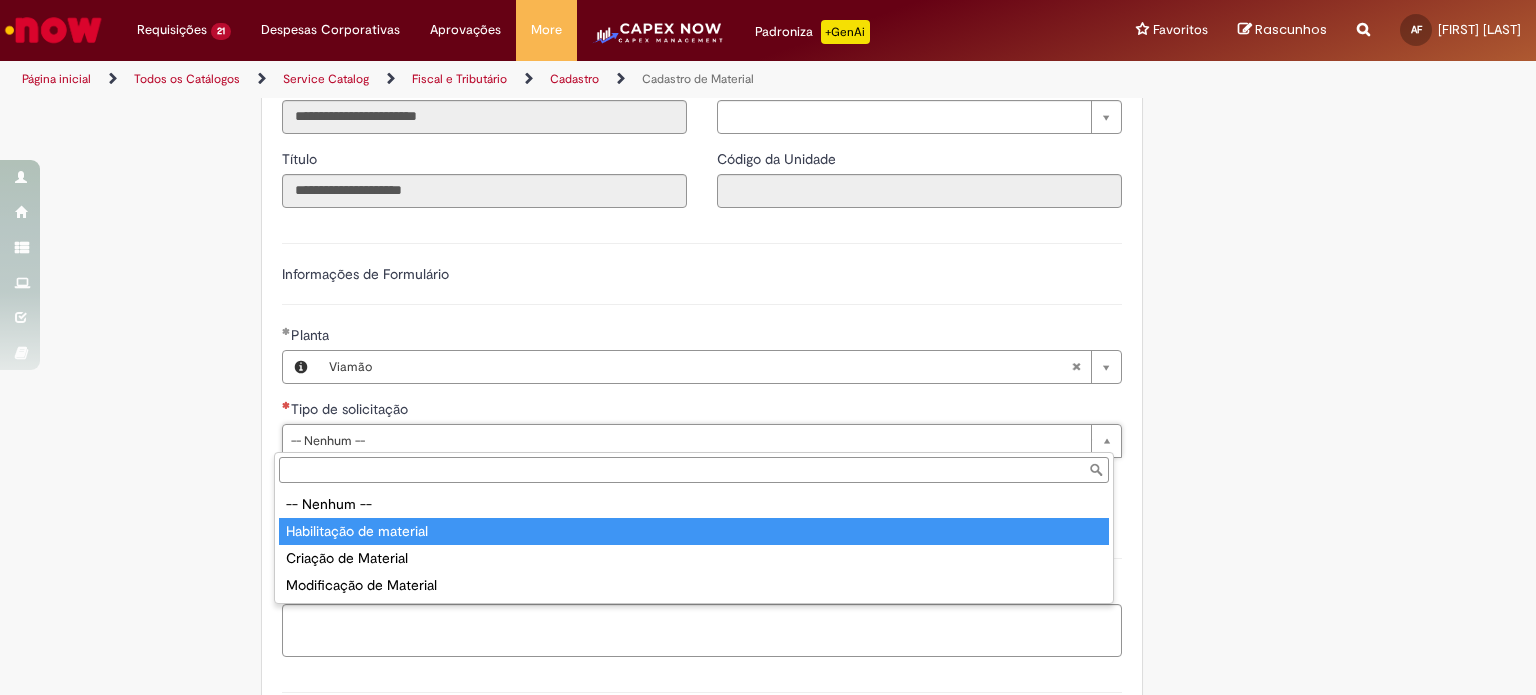 type on "**********" 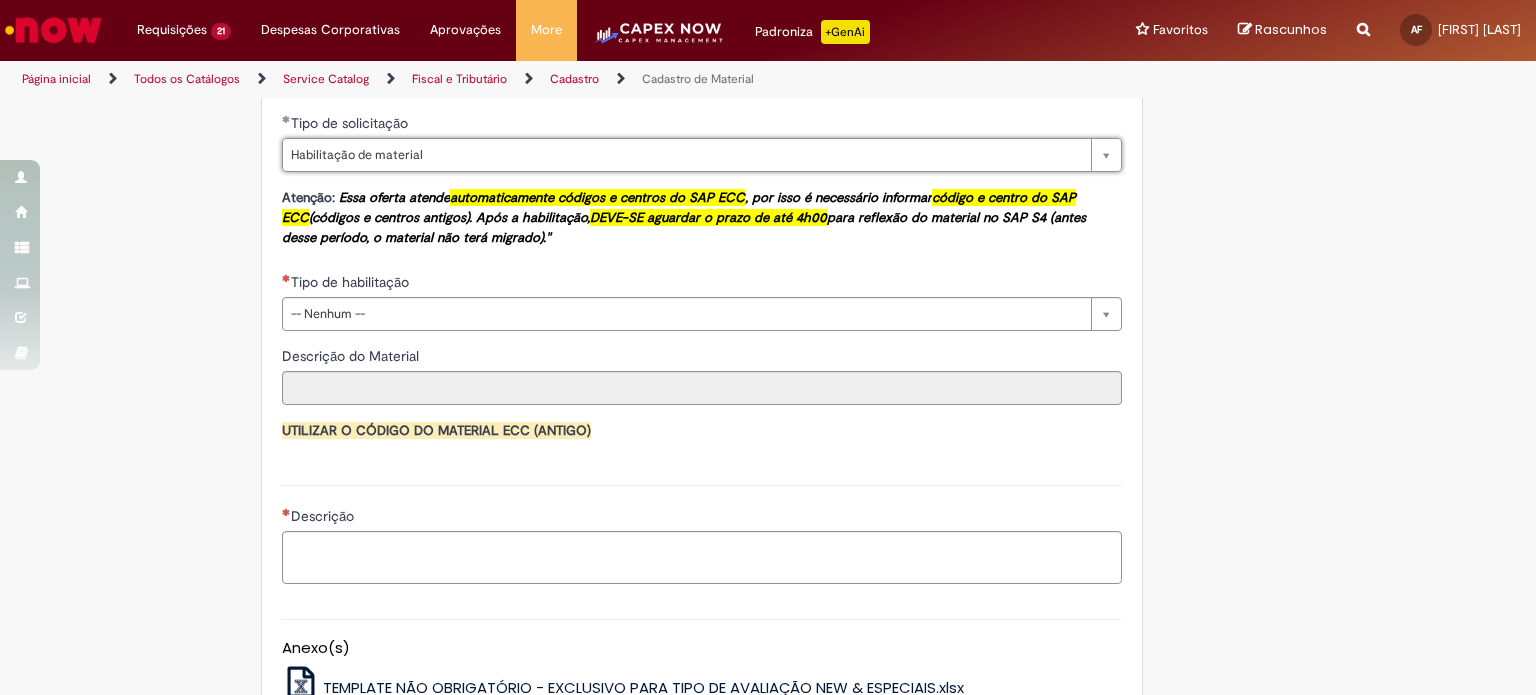 scroll, scrollTop: 1300, scrollLeft: 0, axis: vertical 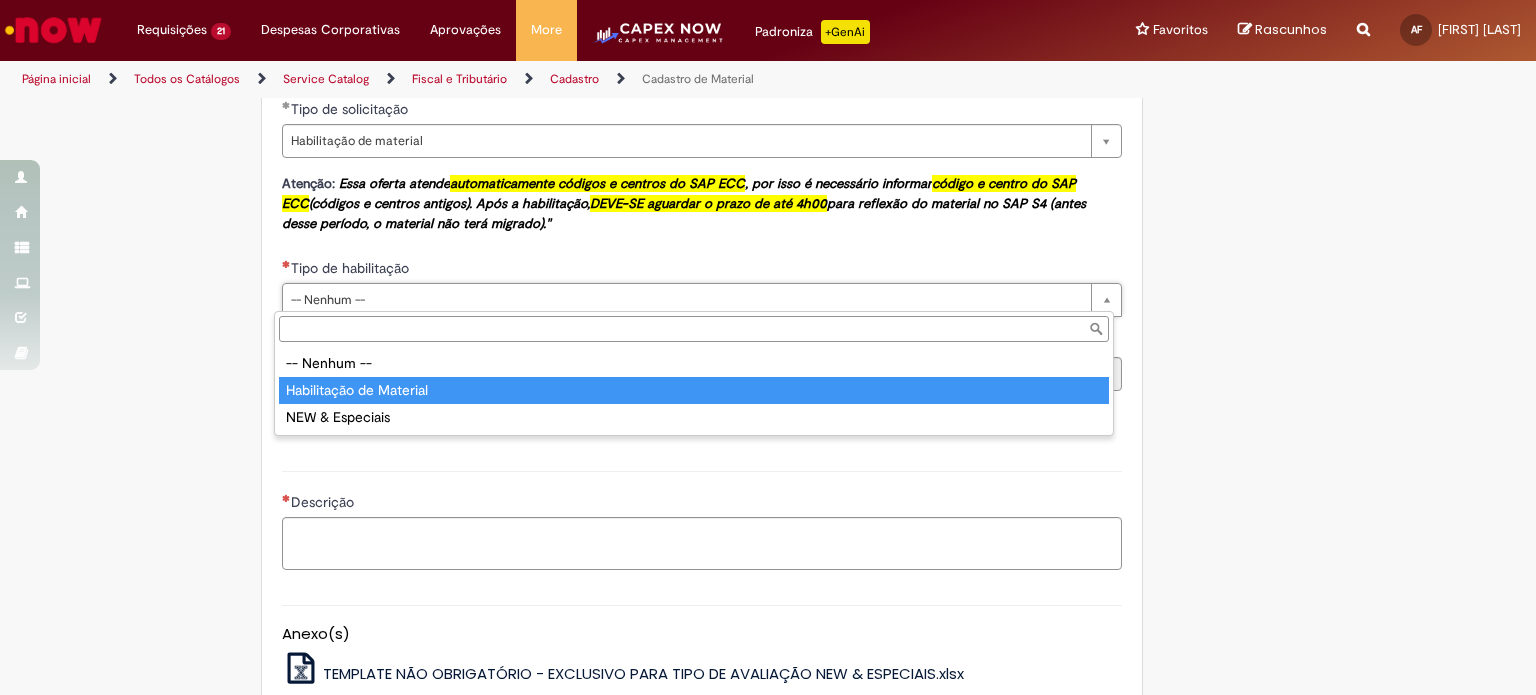 type on "**********" 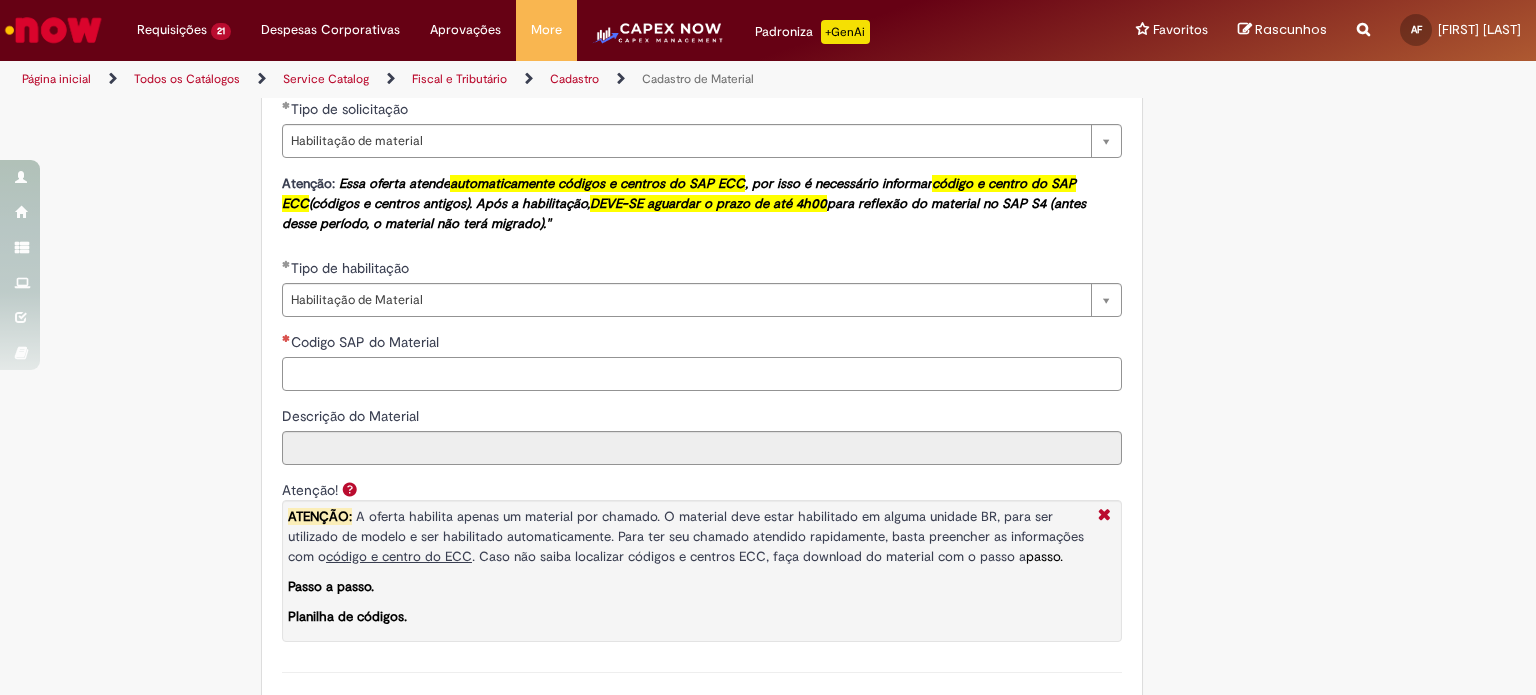 click on "Codigo SAP do Material" at bounding box center [702, 374] 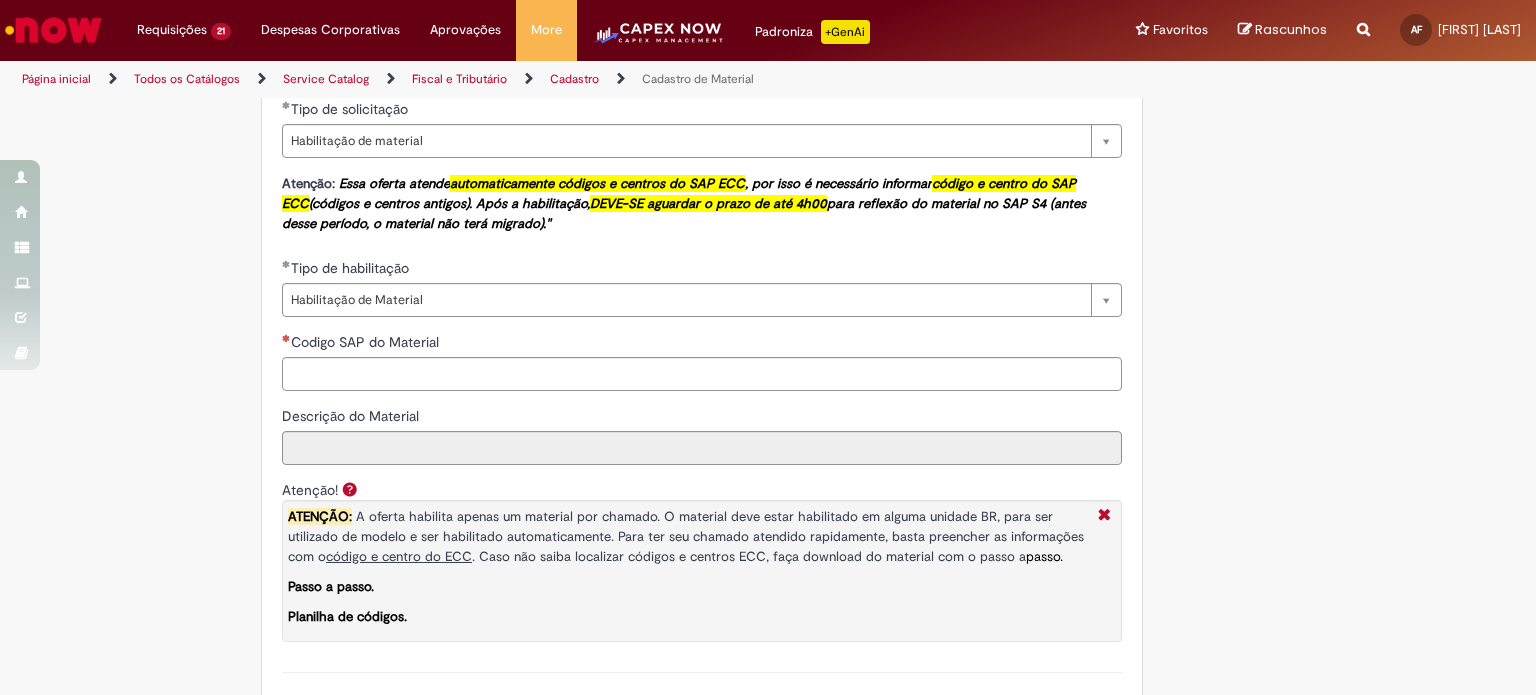click on "Tire dúvidas com LupiAssist    +GenAI
Oi! Eu sou LupiAssist, uma Inteligência Artificial Generativa em constante aprendizado   Meu conteúdo é monitorado para trazer uma melhor experiência
Dúvidas comuns:
Só mais um instante, estou consultando nossas bases de conhecimento  e escrevendo a melhor resposta pra você!
Title
Lorem ipsum dolor sit amet    Fazer uma nova pergunta
Gerei esta resposta utilizando IA Generativa em conjunto com os nossos padrões. Em caso de divergência, os documentos oficiais prevalecerão.
Saiba mais em:
Ou ligue para:
E aí, te ajudei?
Sim, obrigado!" at bounding box center (768, 159) 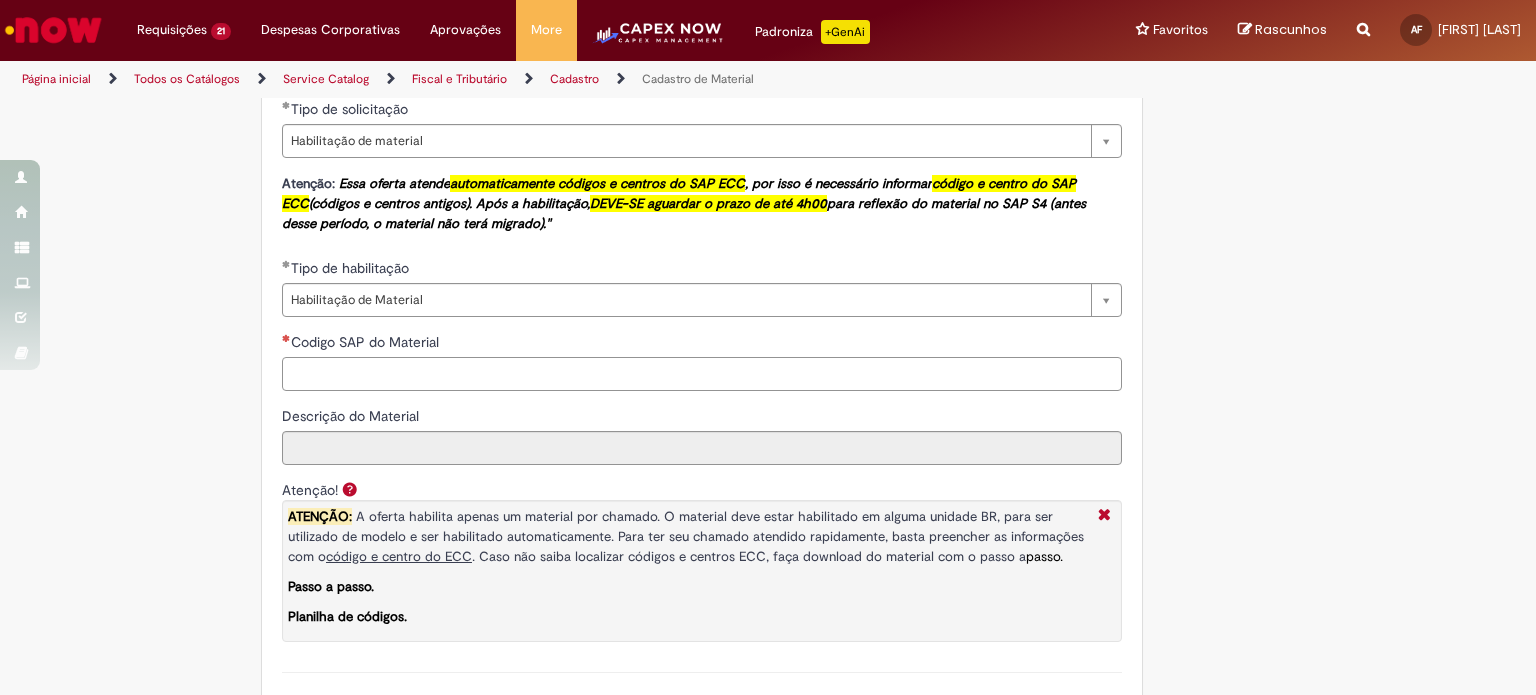 click on "Codigo SAP do Material" at bounding box center (702, 374) 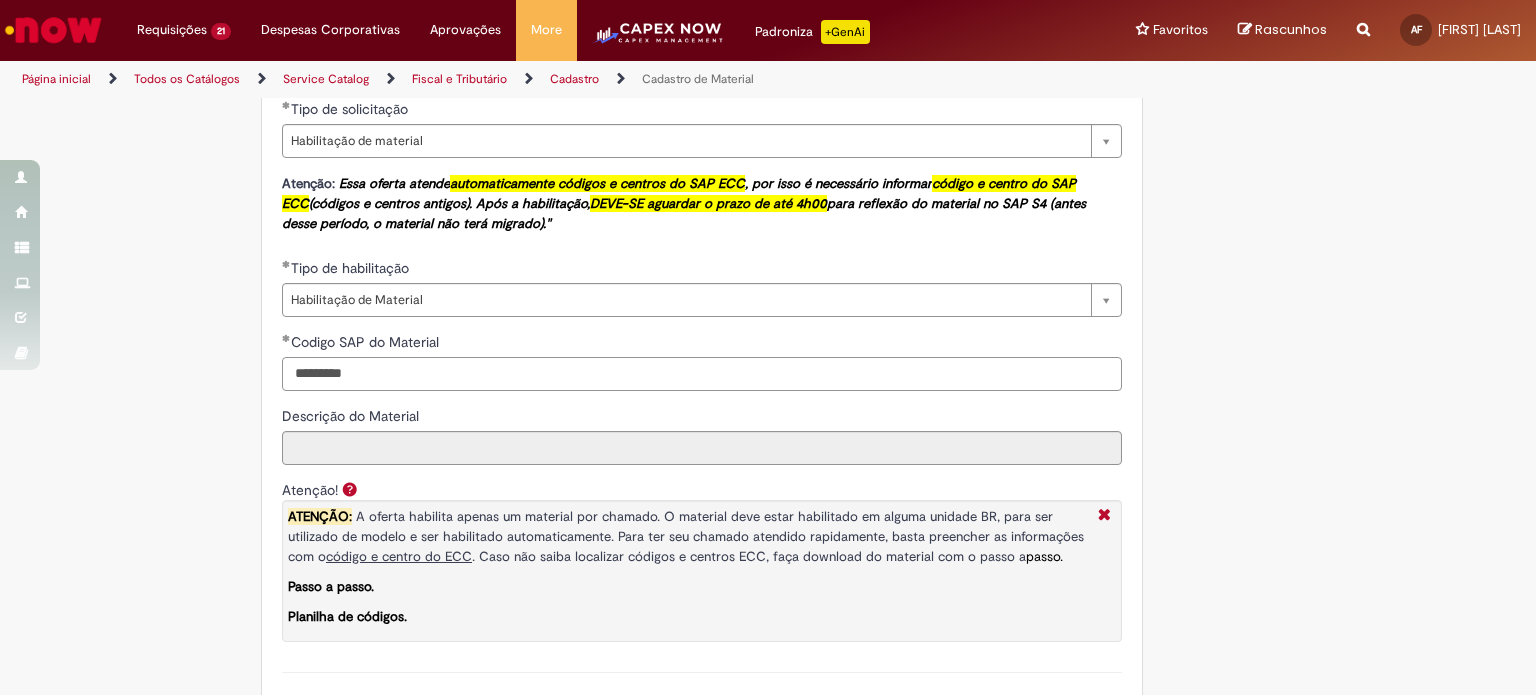 click on "*********" at bounding box center (702, 374) 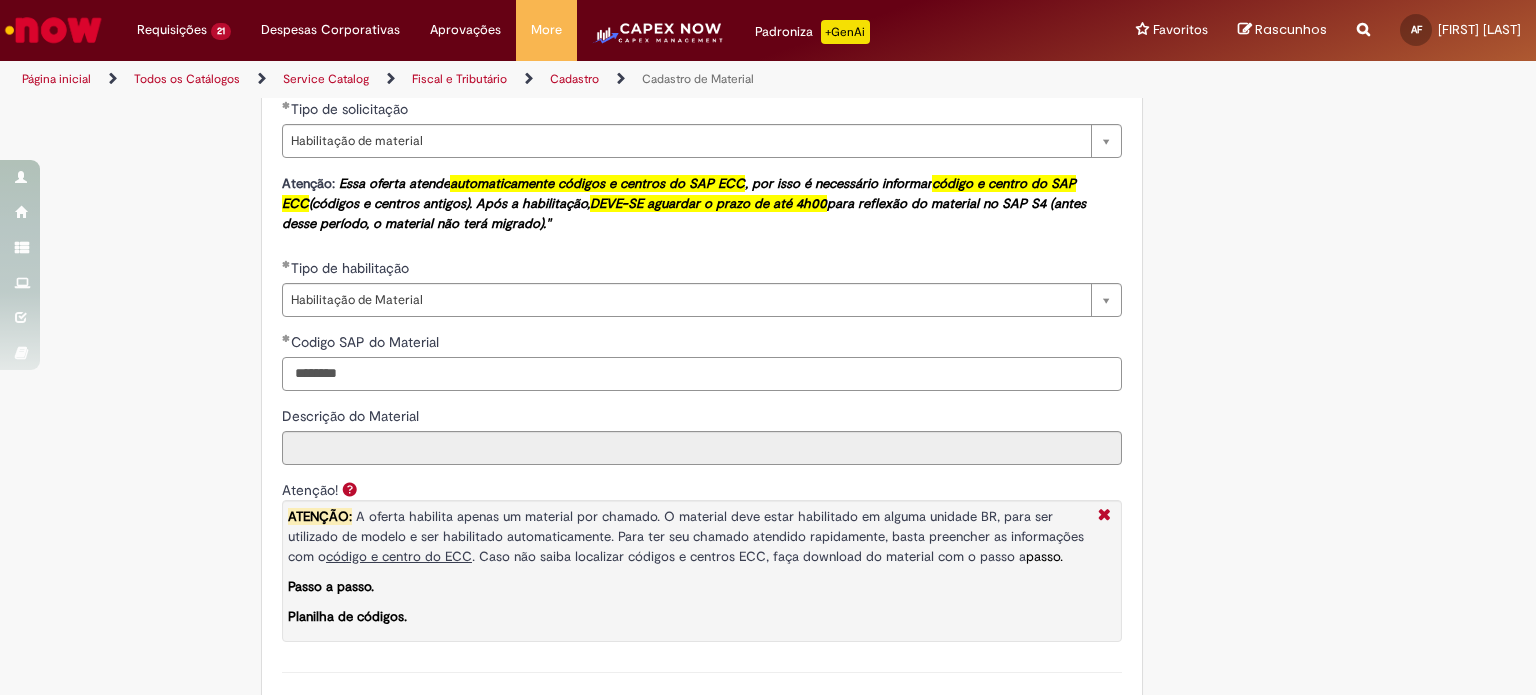 click on "********" at bounding box center [702, 374] 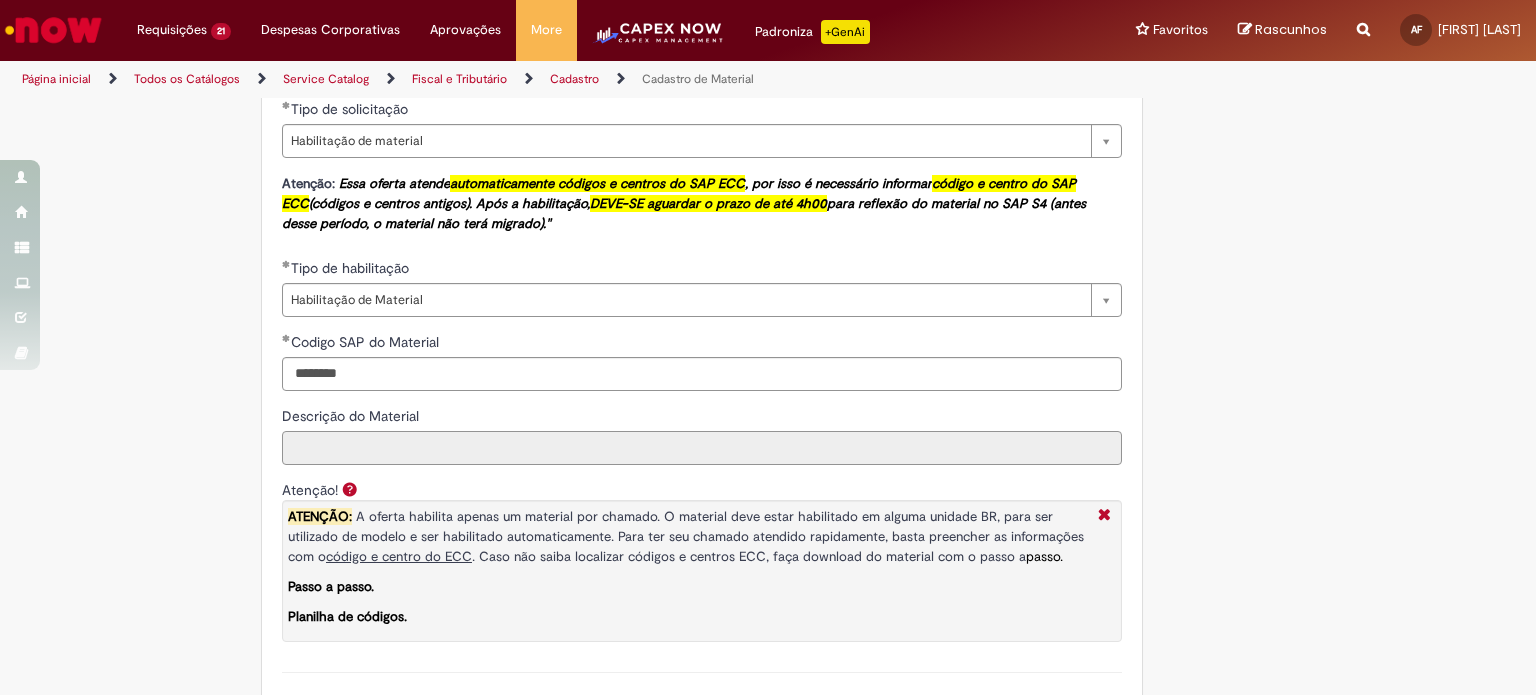 scroll, scrollTop: 1600, scrollLeft: 0, axis: vertical 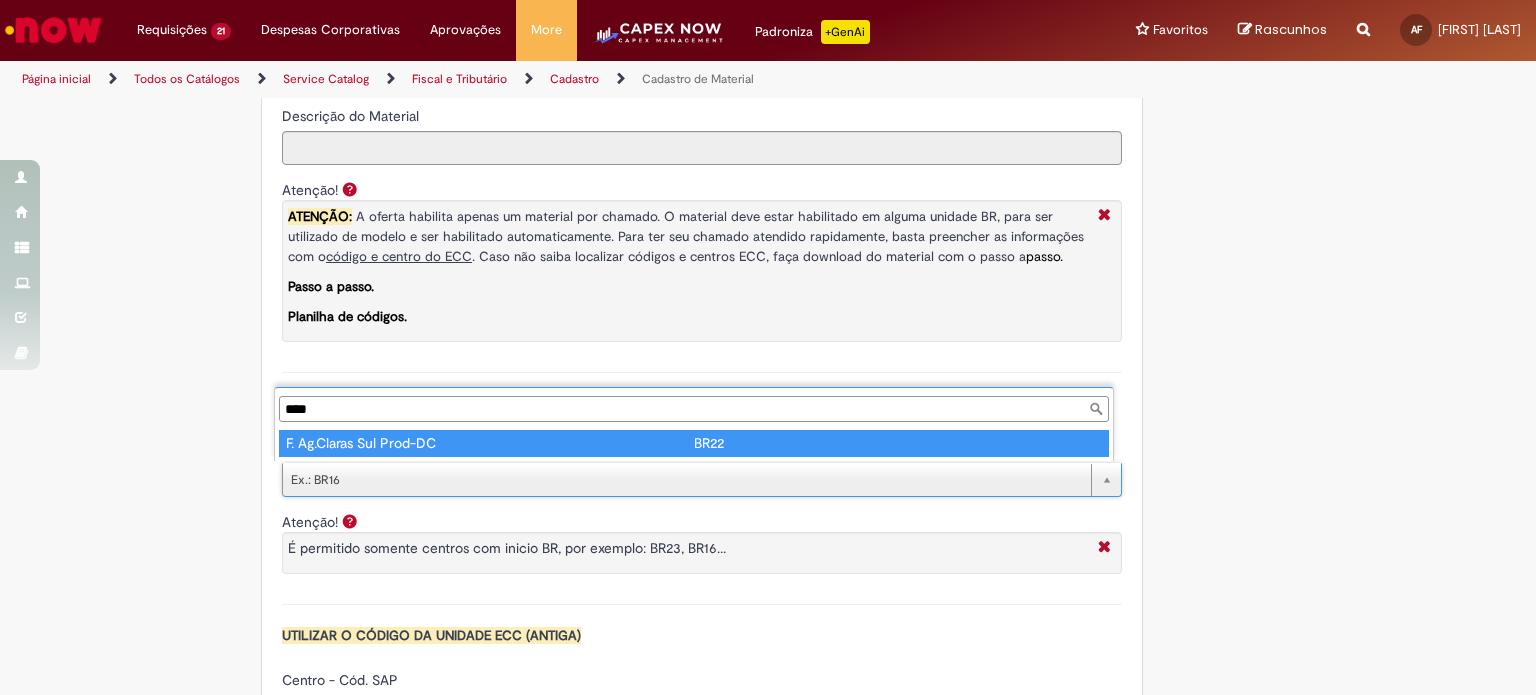 type on "****" 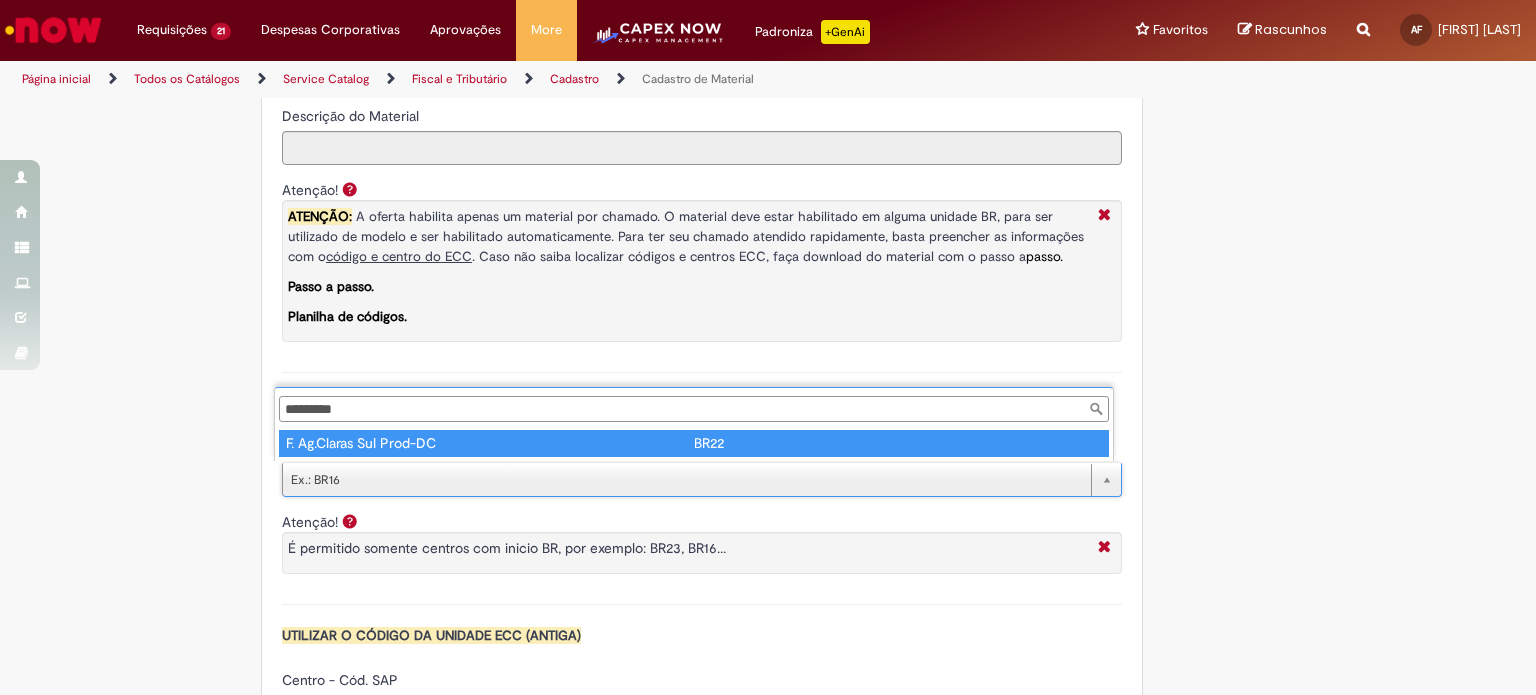 type on "****" 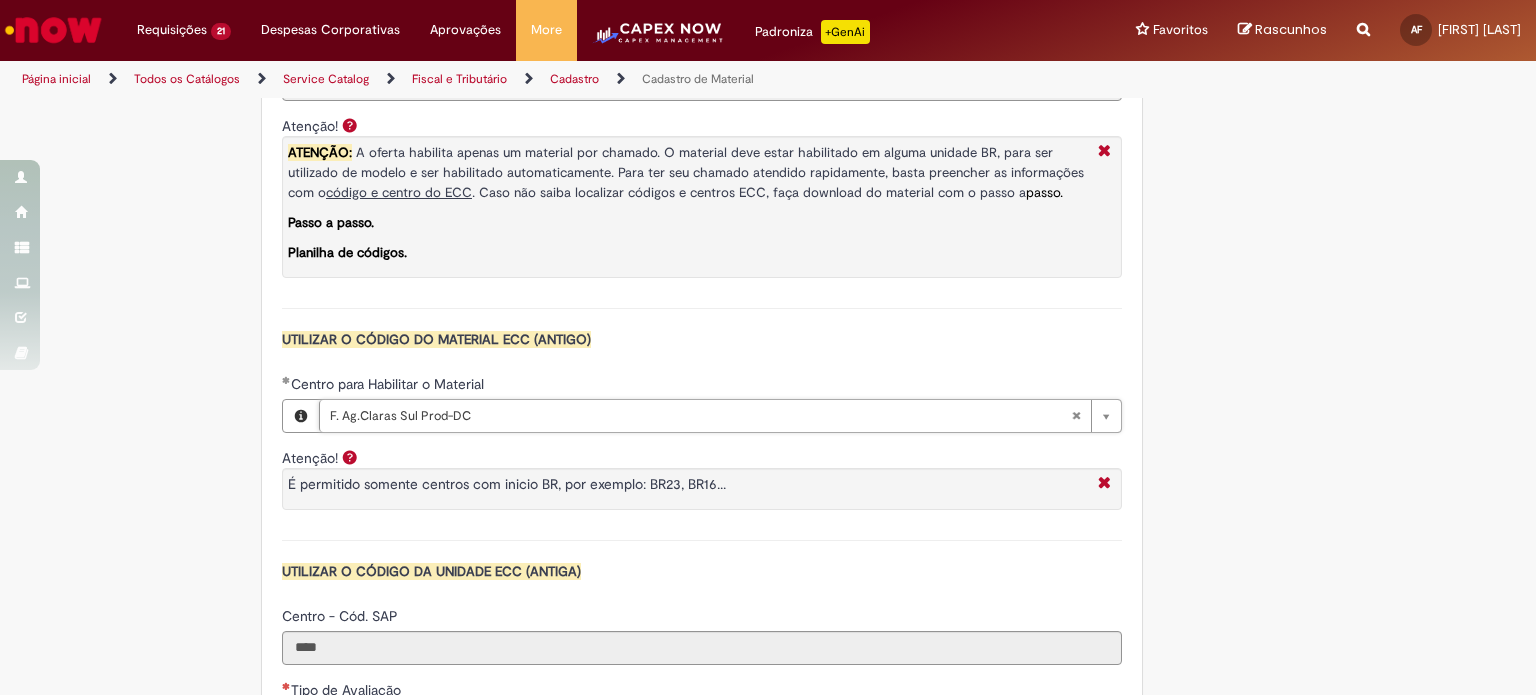 scroll, scrollTop: 1900, scrollLeft: 0, axis: vertical 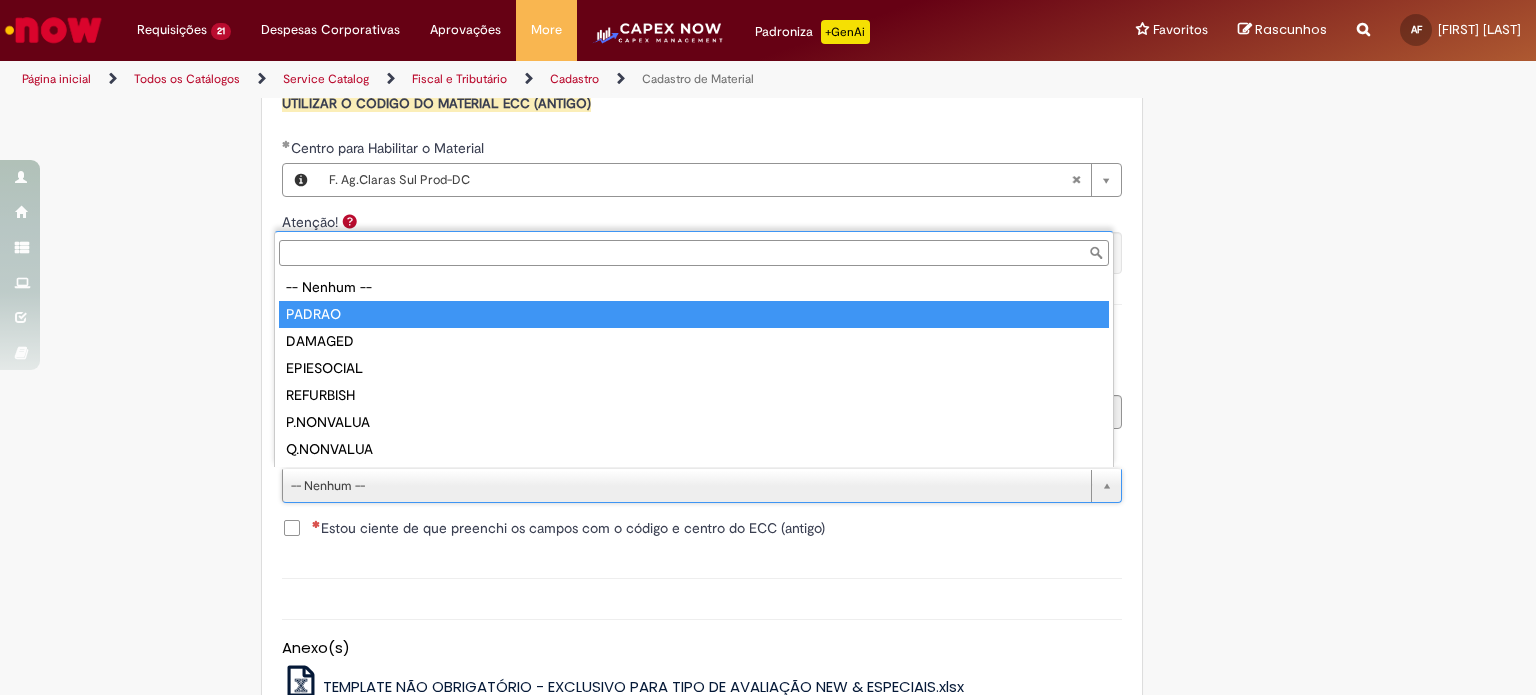 type on "******" 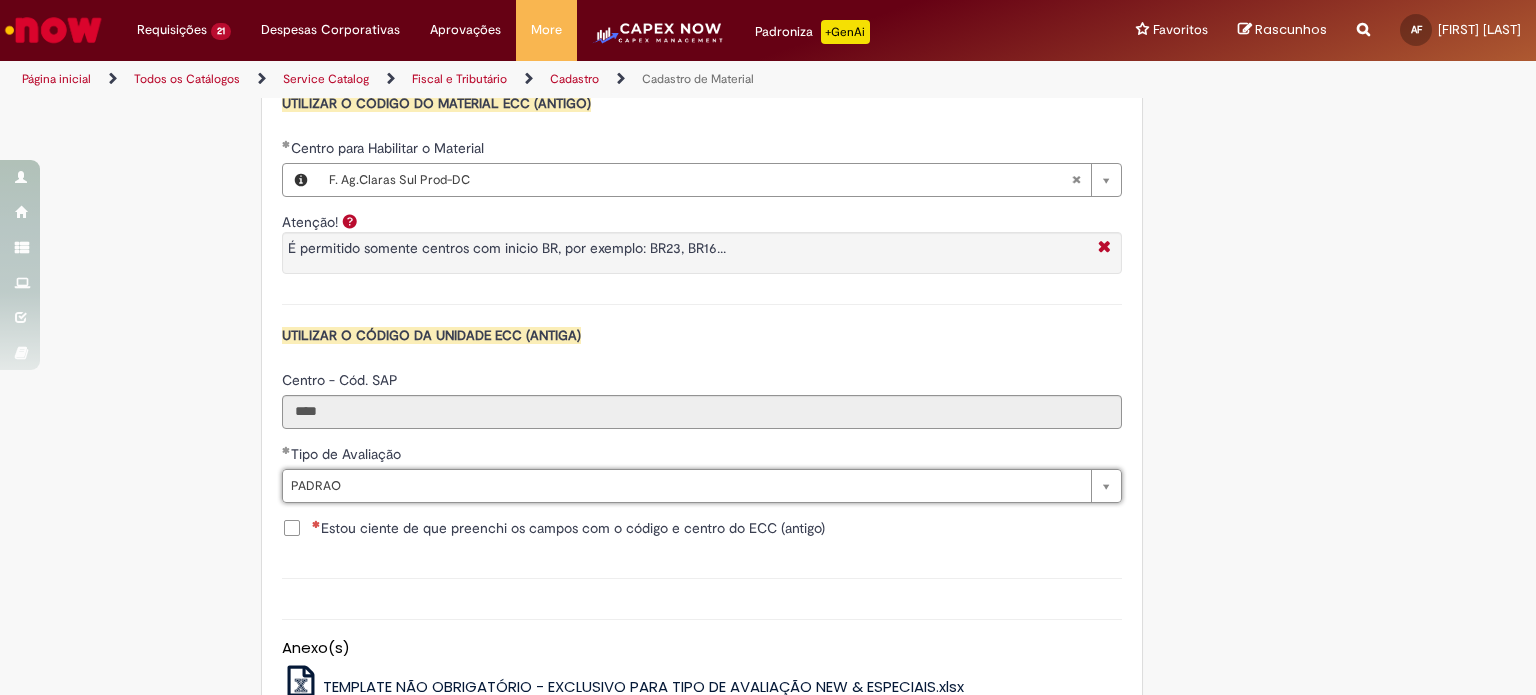 click on "Estou ciente de que preenchi os campos com o código e centro do ECC  (antigo)" at bounding box center [568, 528] 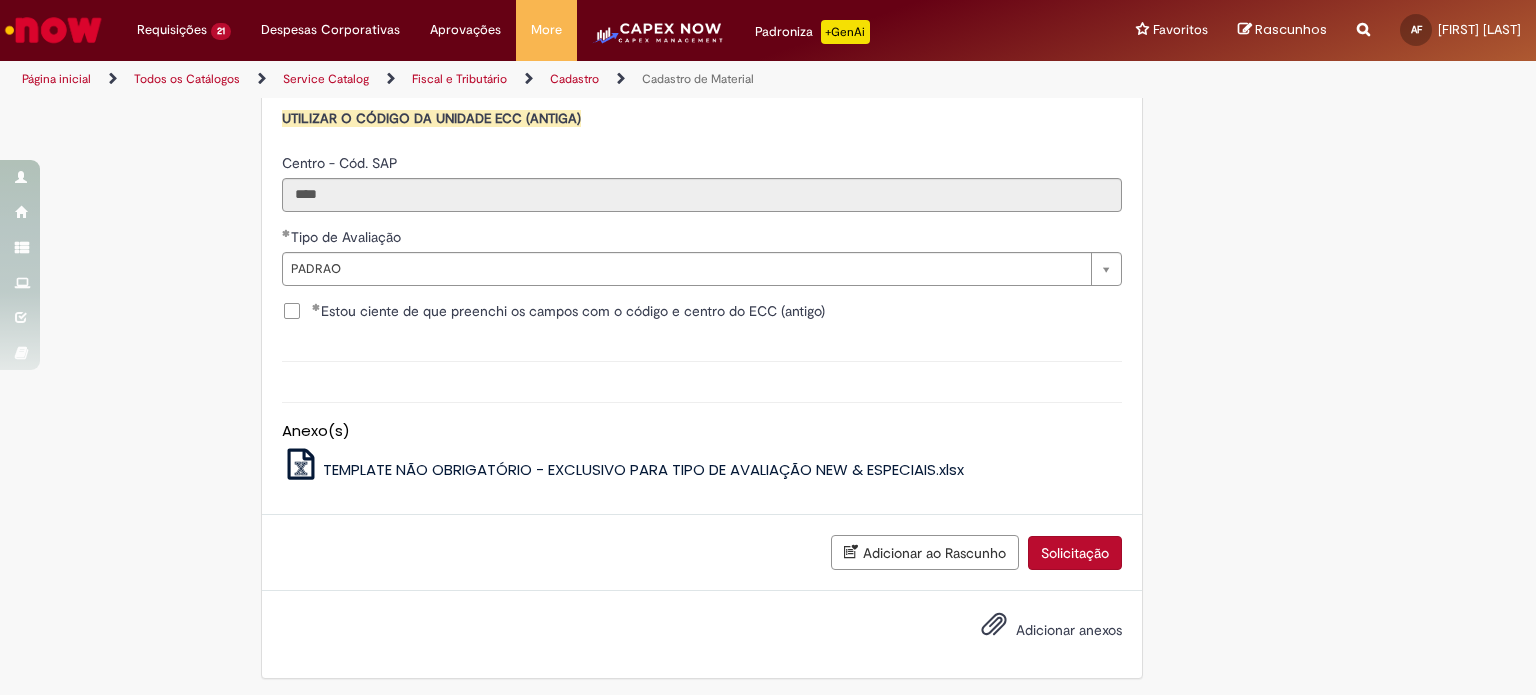 click on "Solicitação" at bounding box center (1075, 553) 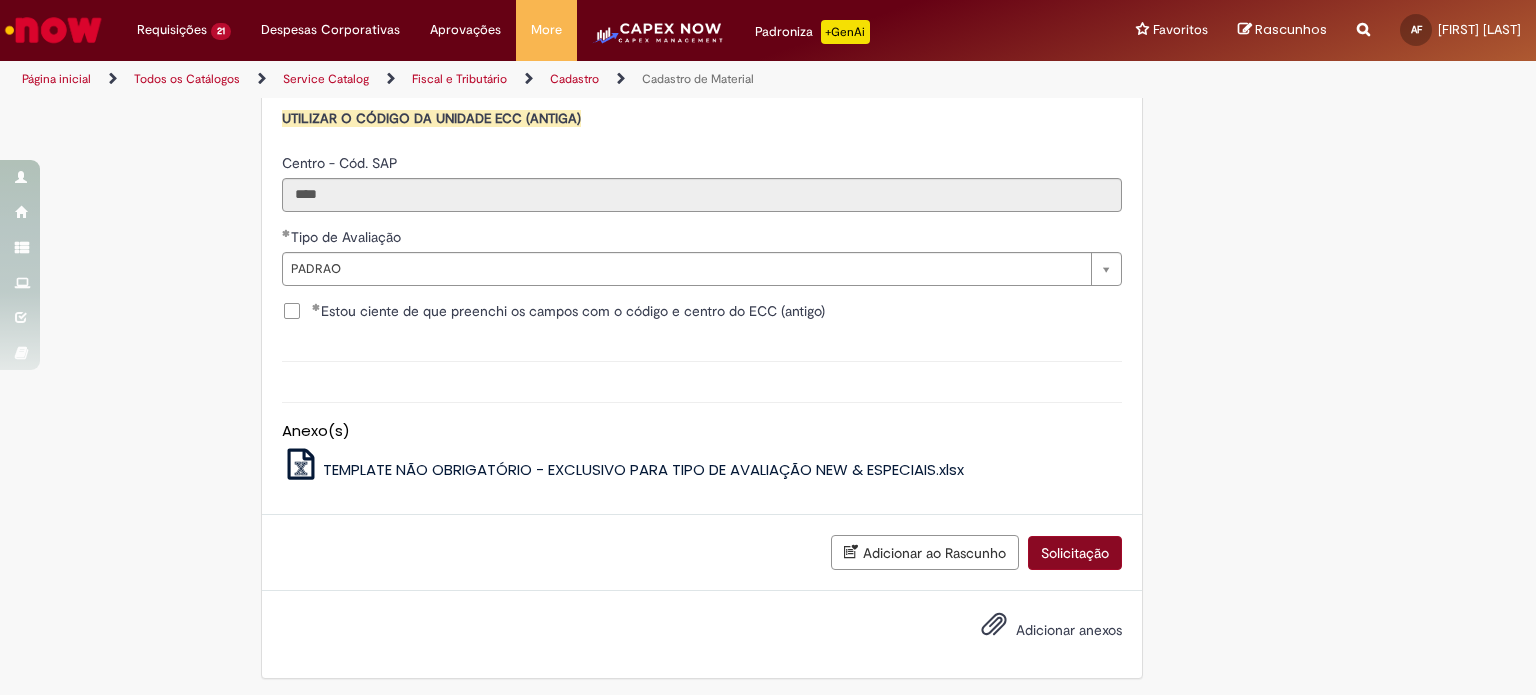 scroll, scrollTop: 2071, scrollLeft: 0, axis: vertical 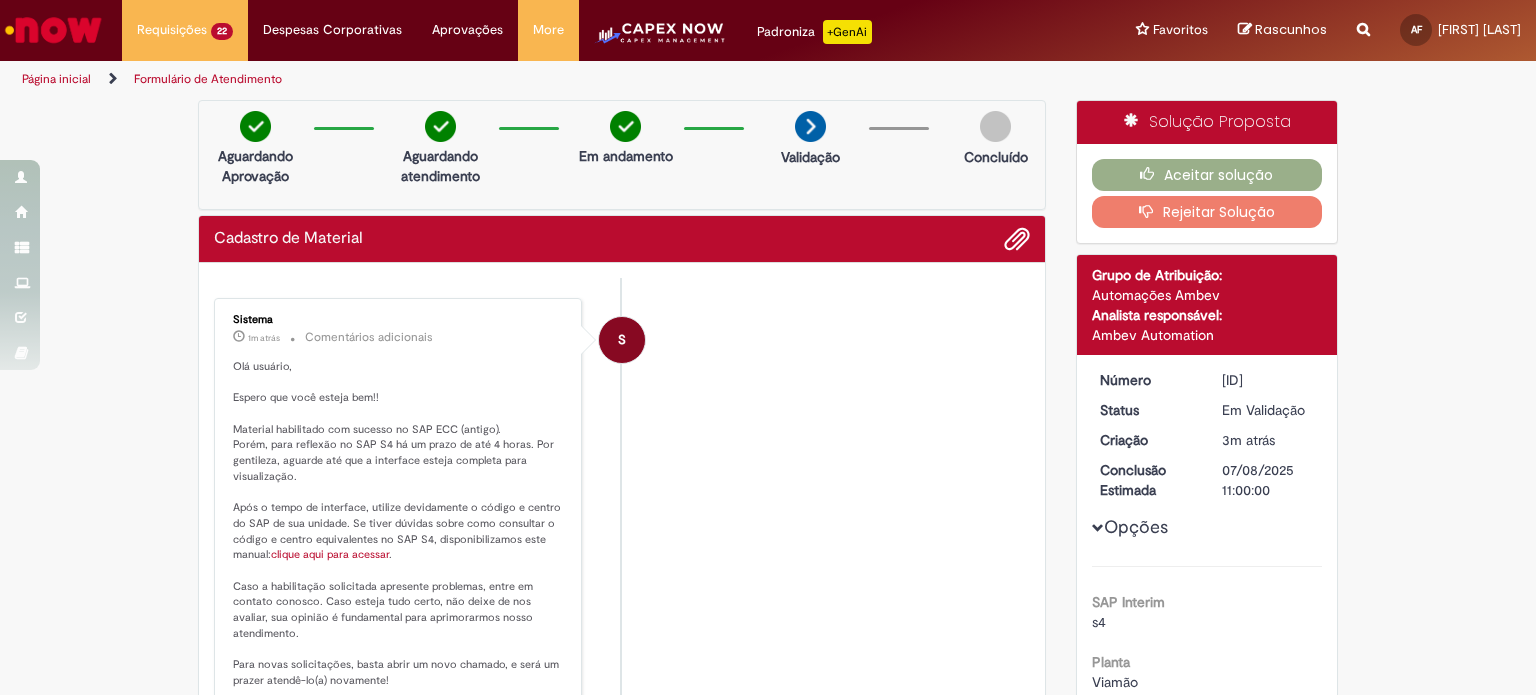 click on "R13353796" at bounding box center (1268, 380) 